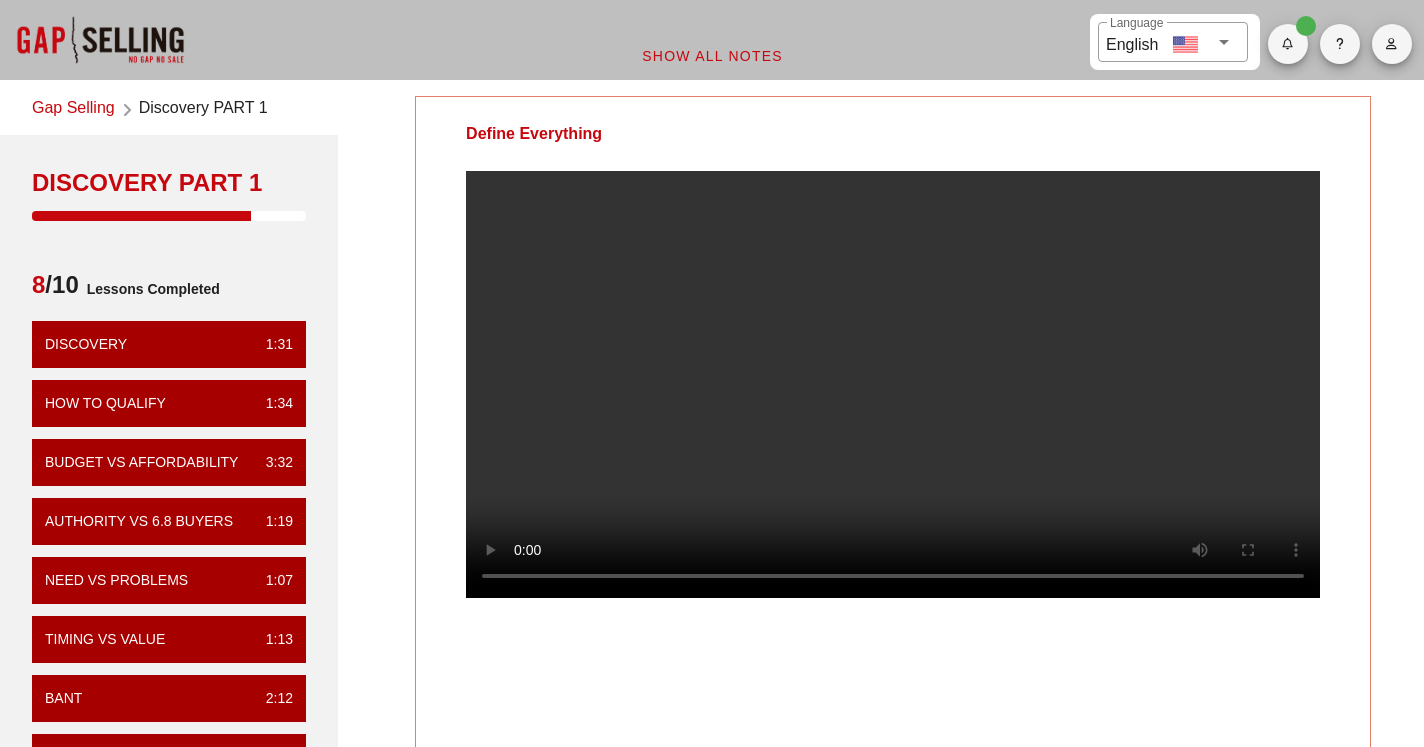 scroll, scrollTop: 0, scrollLeft: 0, axis: both 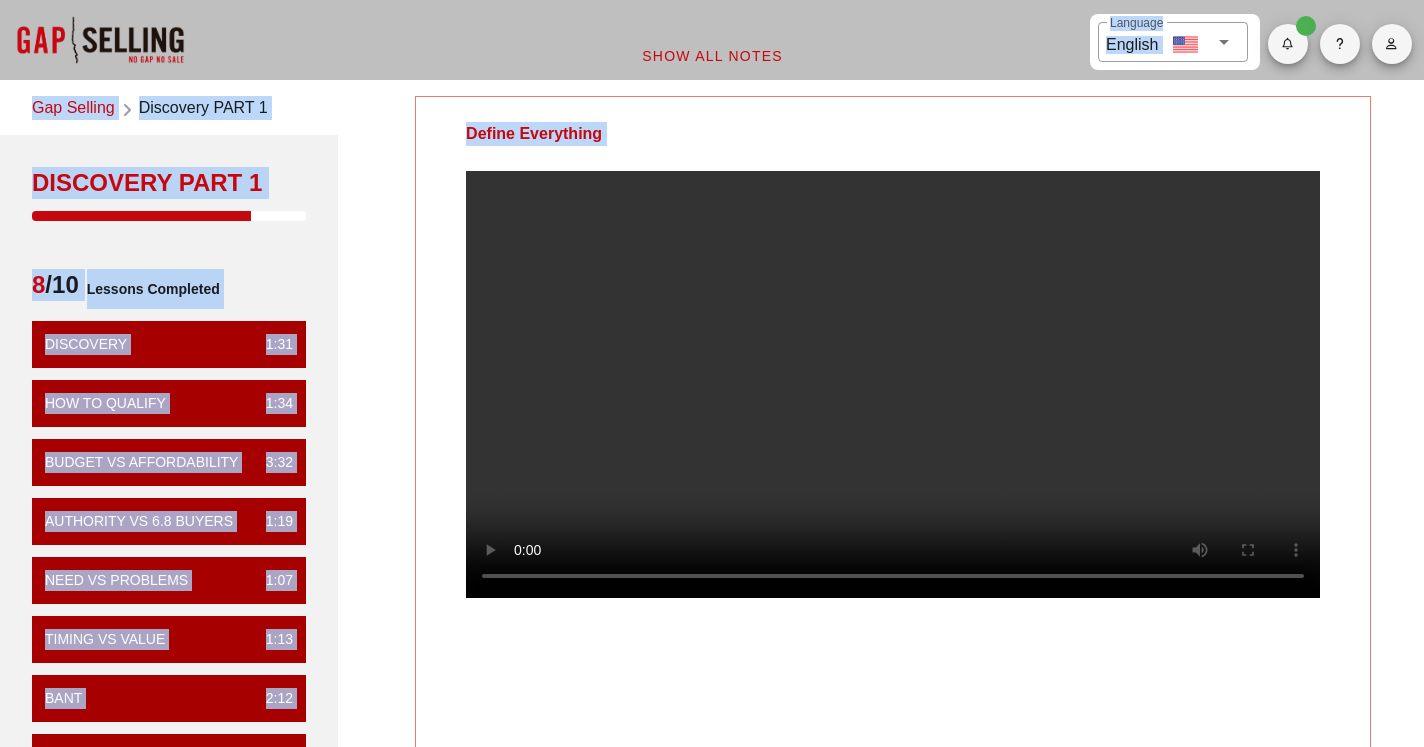 click on "Define Everything" at bounding box center (893, 134) 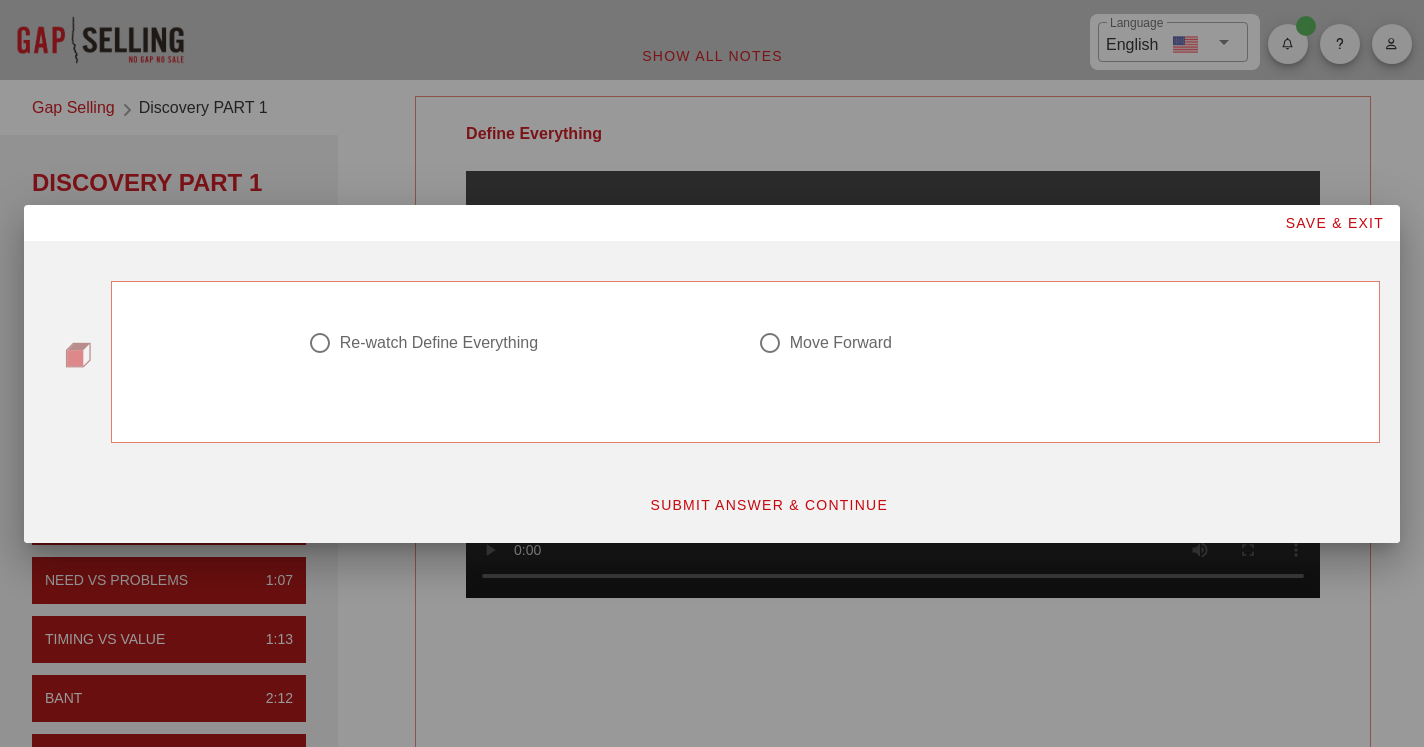 click at bounding box center [770, 343] 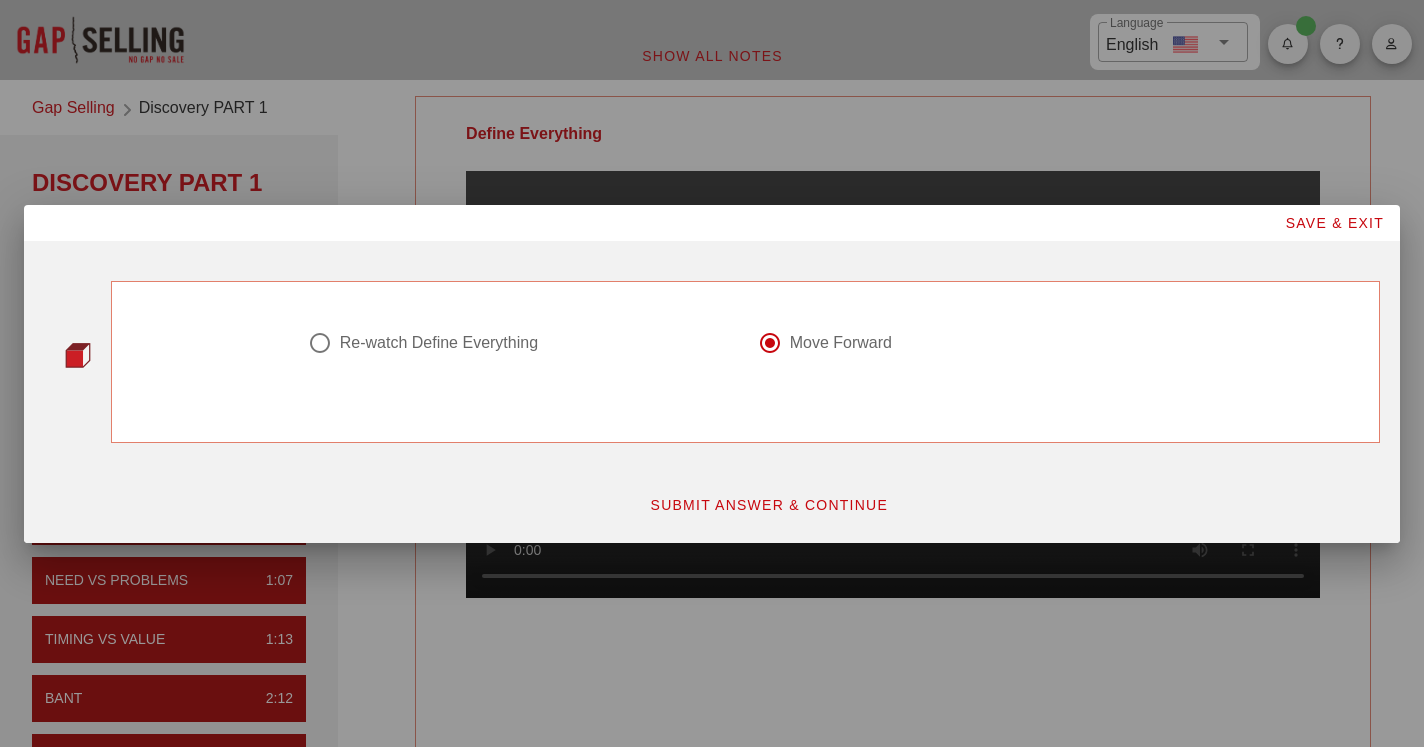 click on "SUBMIT ANSWER & CONTINUE" at bounding box center [768, 505] 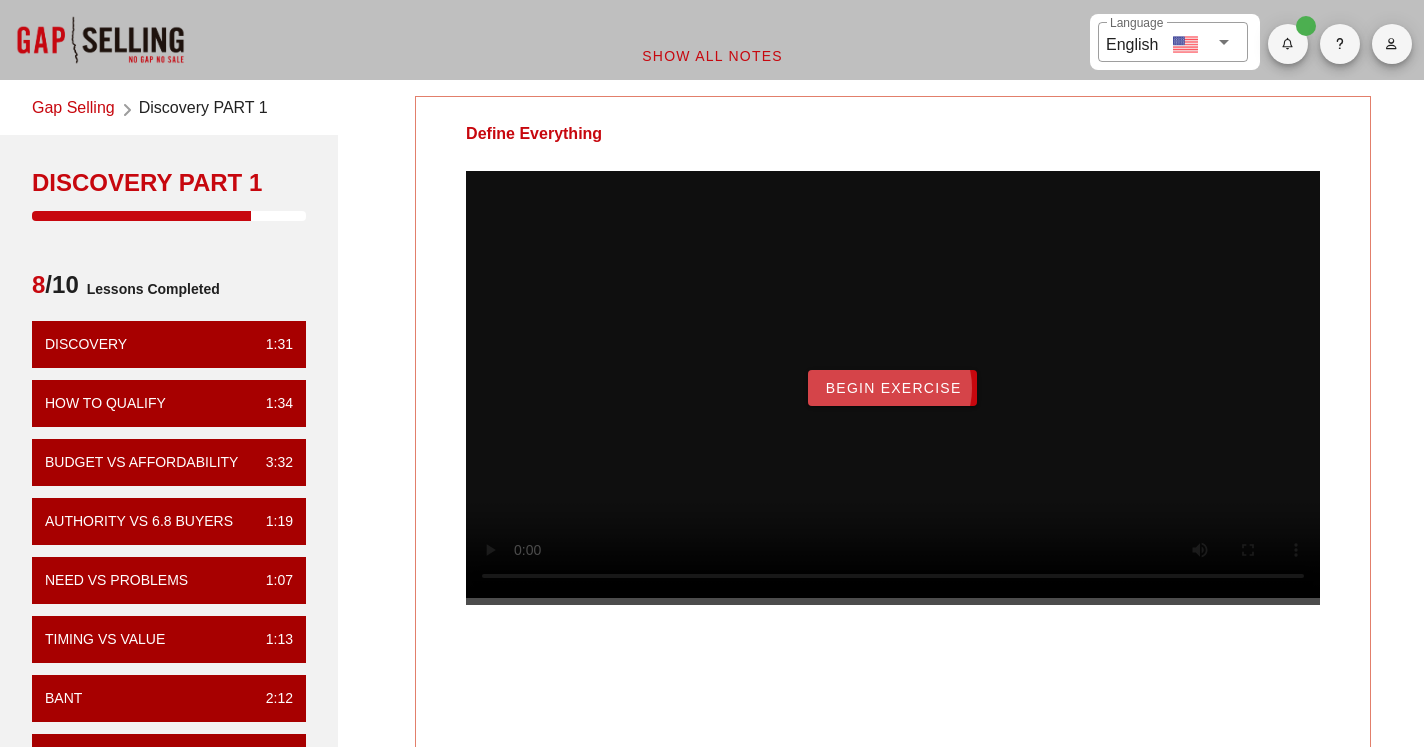 click on "Begin Exercise" at bounding box center (892, 388) 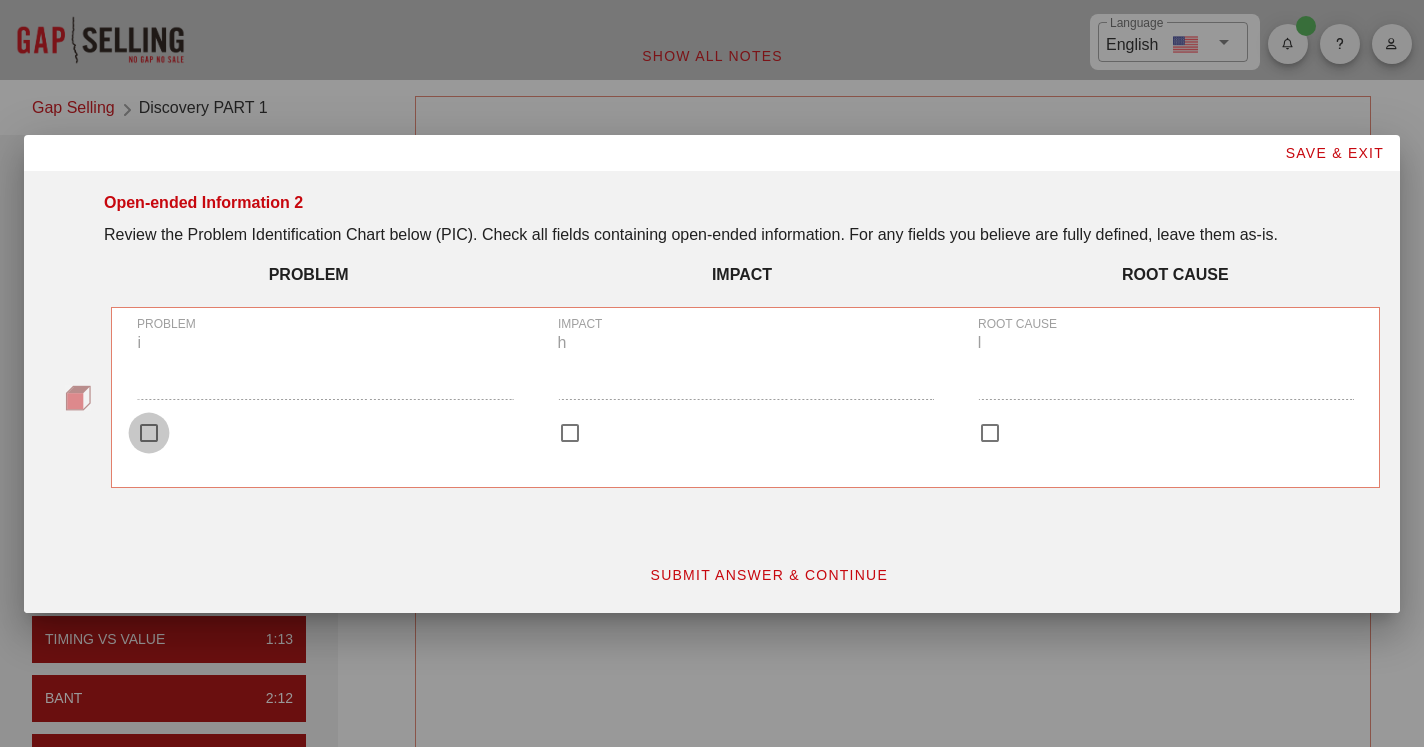 click at bounding box center (149, 433) 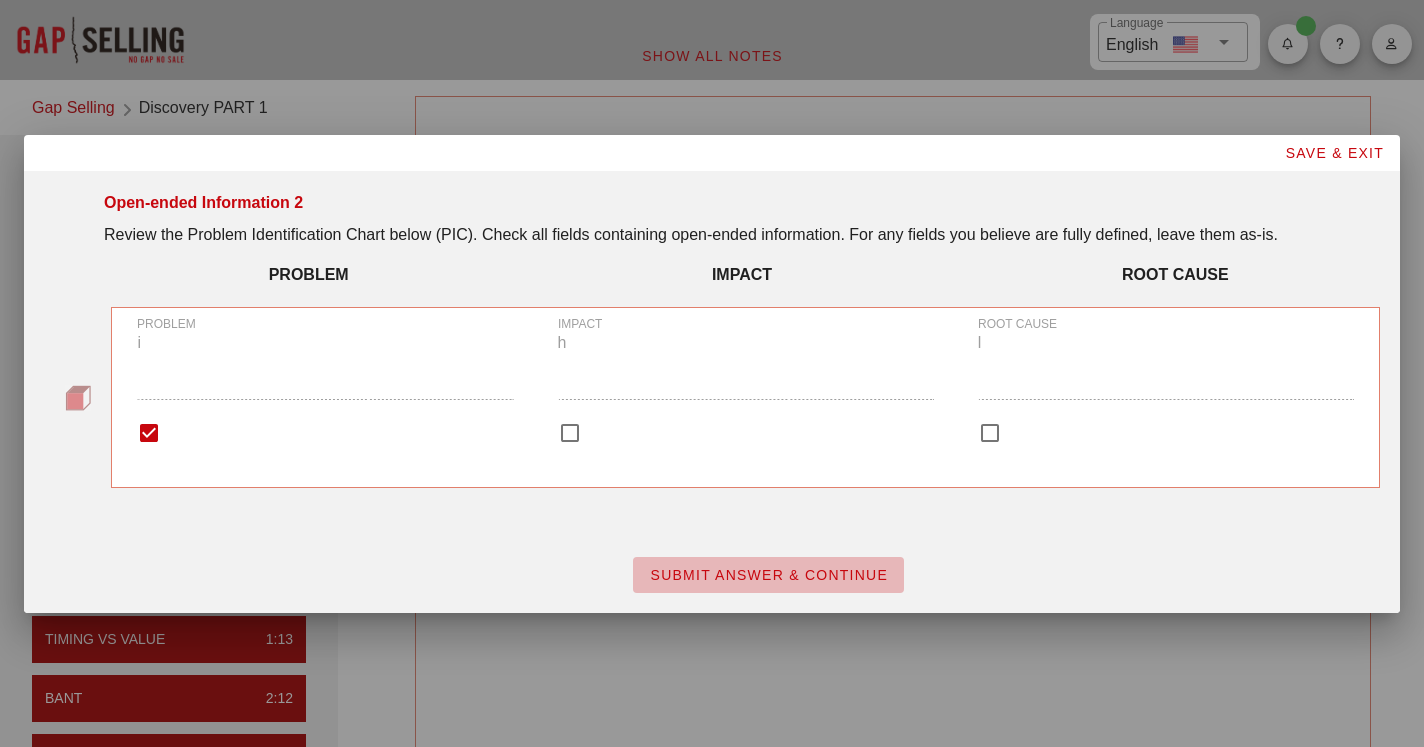 click on "SUBMIT ANSWER & CONTINUE" at bounding box center [768, 575] 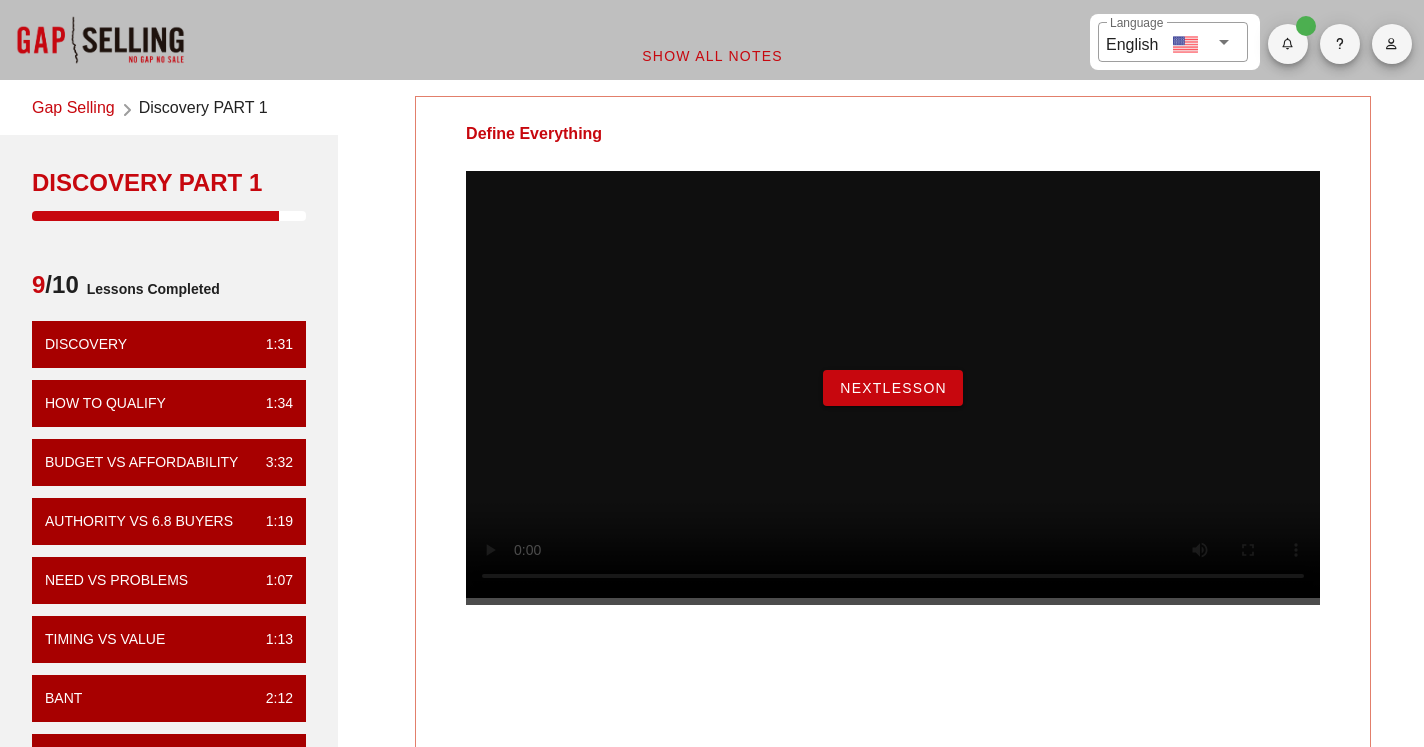 click on "NextLesson" at bounding box center (893, 388) 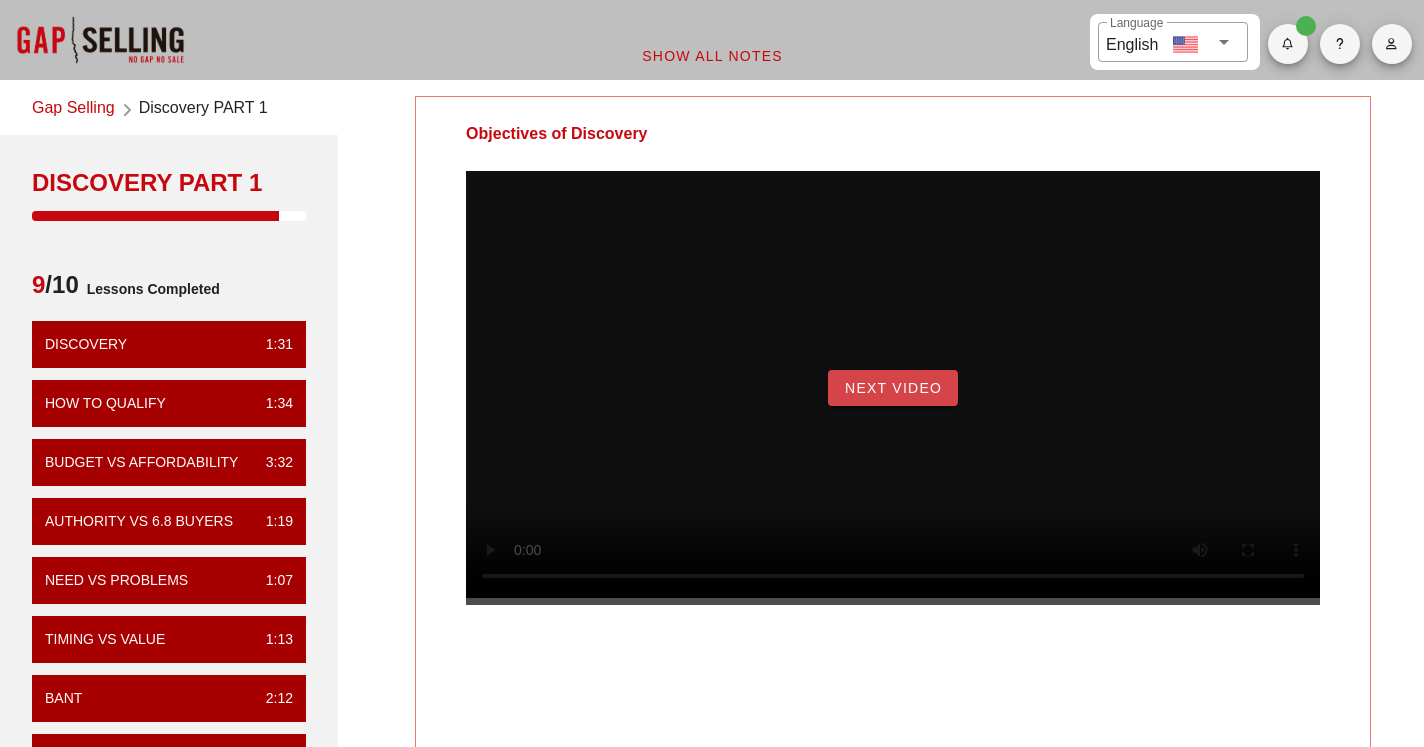 click on "Next Video" at bounding box center [893, 388] 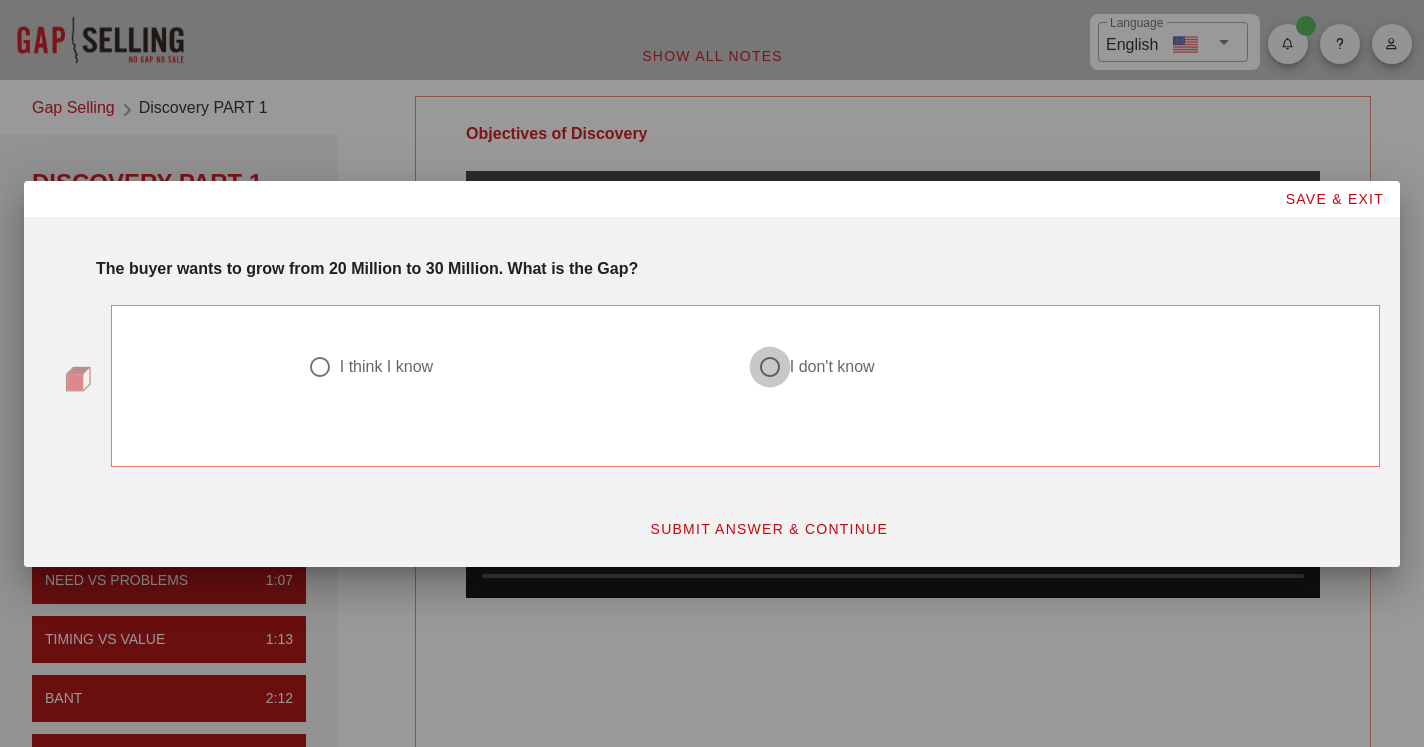 click at bounding box center [770, 367] 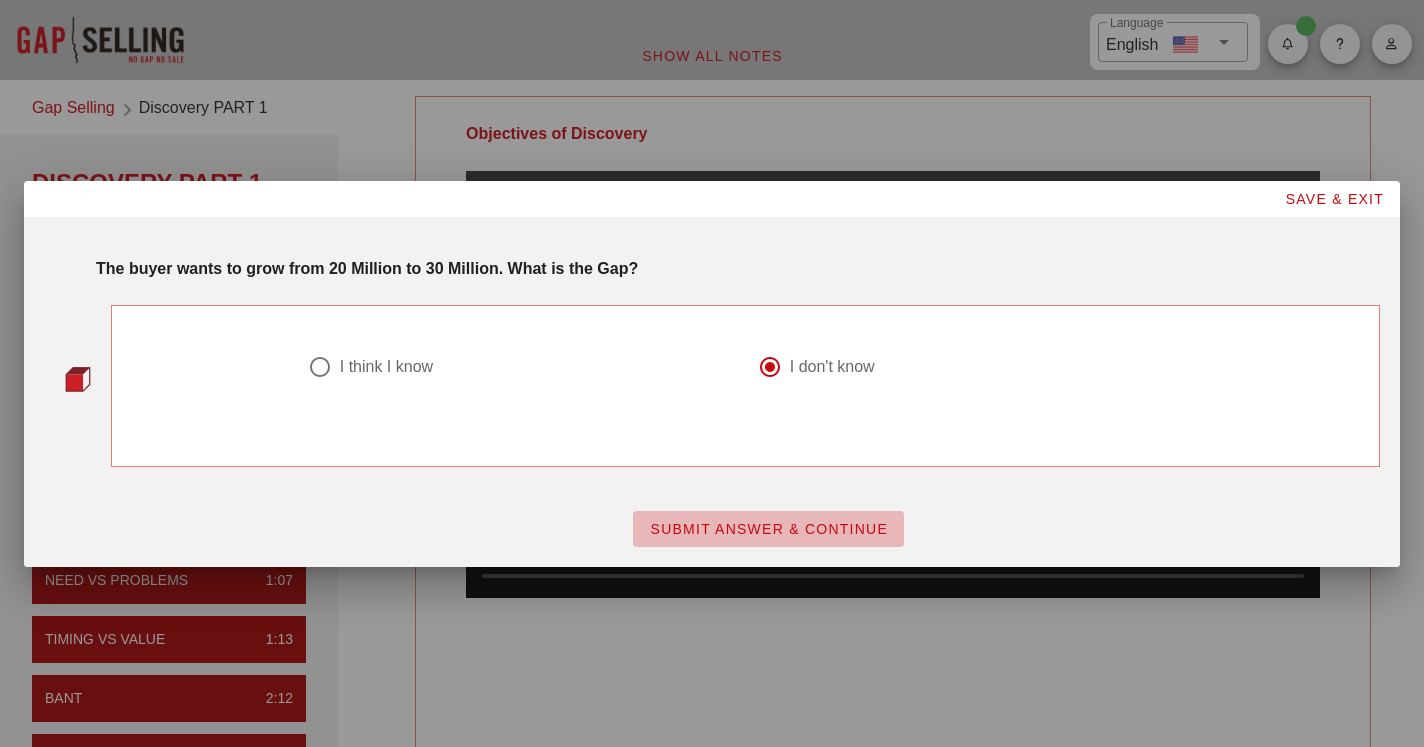 click on "SUBMIT ANSWER & CONTINUE" at bounding box center (768, 529) 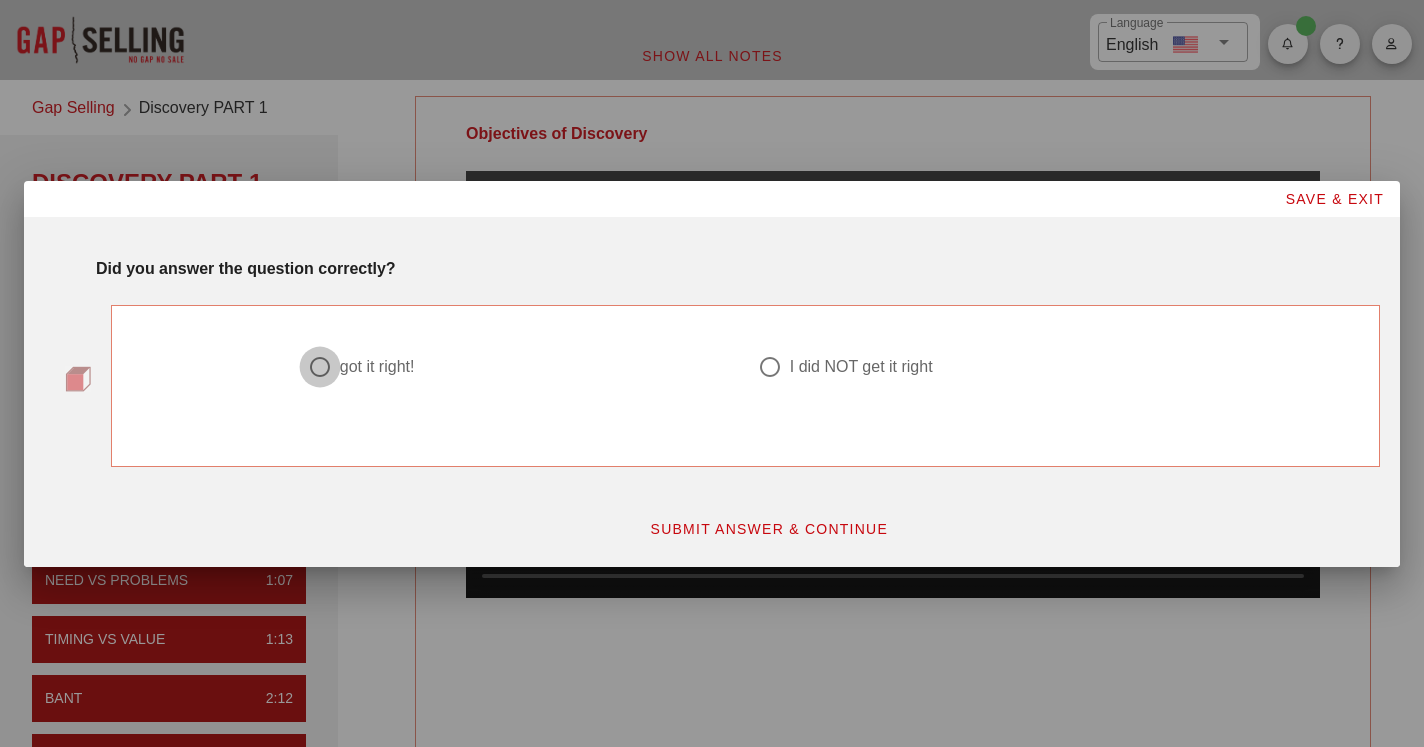 click at bounding box center (320, 367) 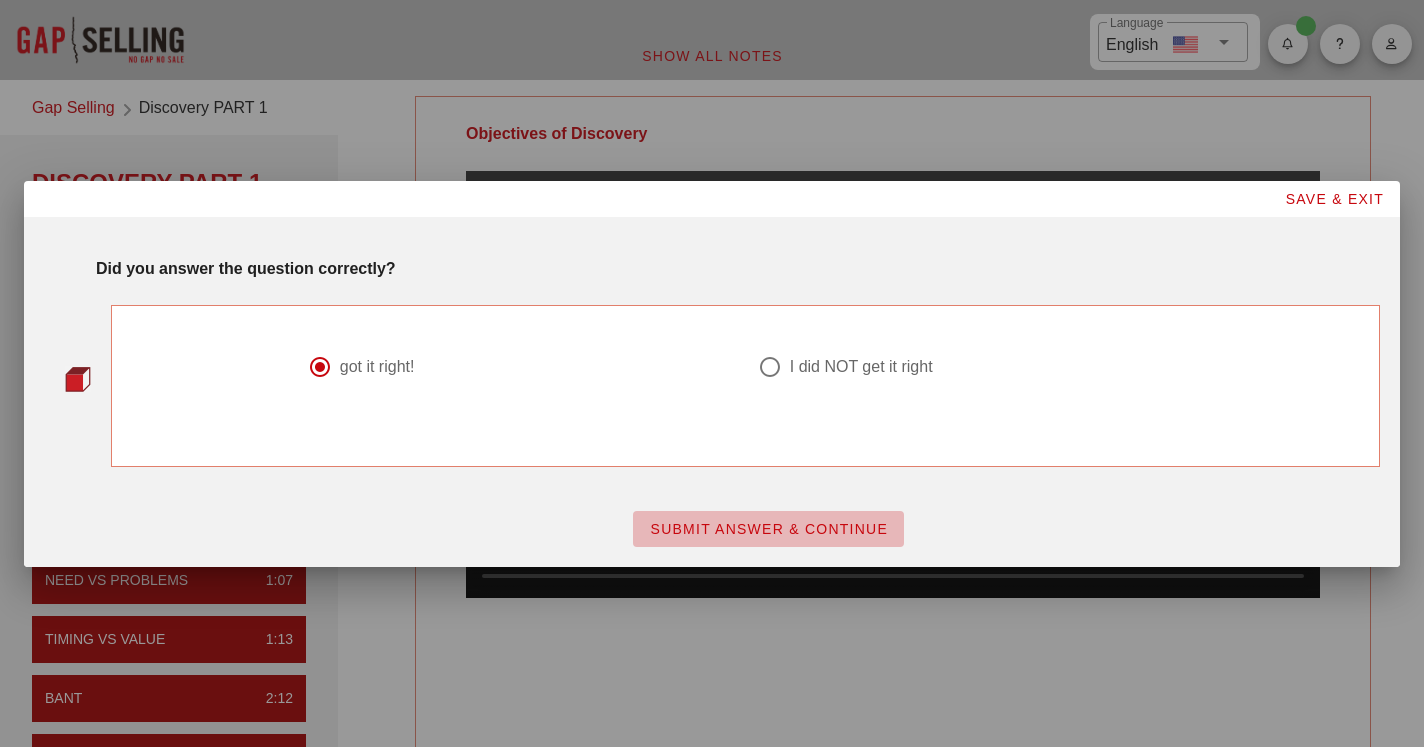 click on "SUBMIT ANSWER & CONTINUE" at bounding box center [768, 529] 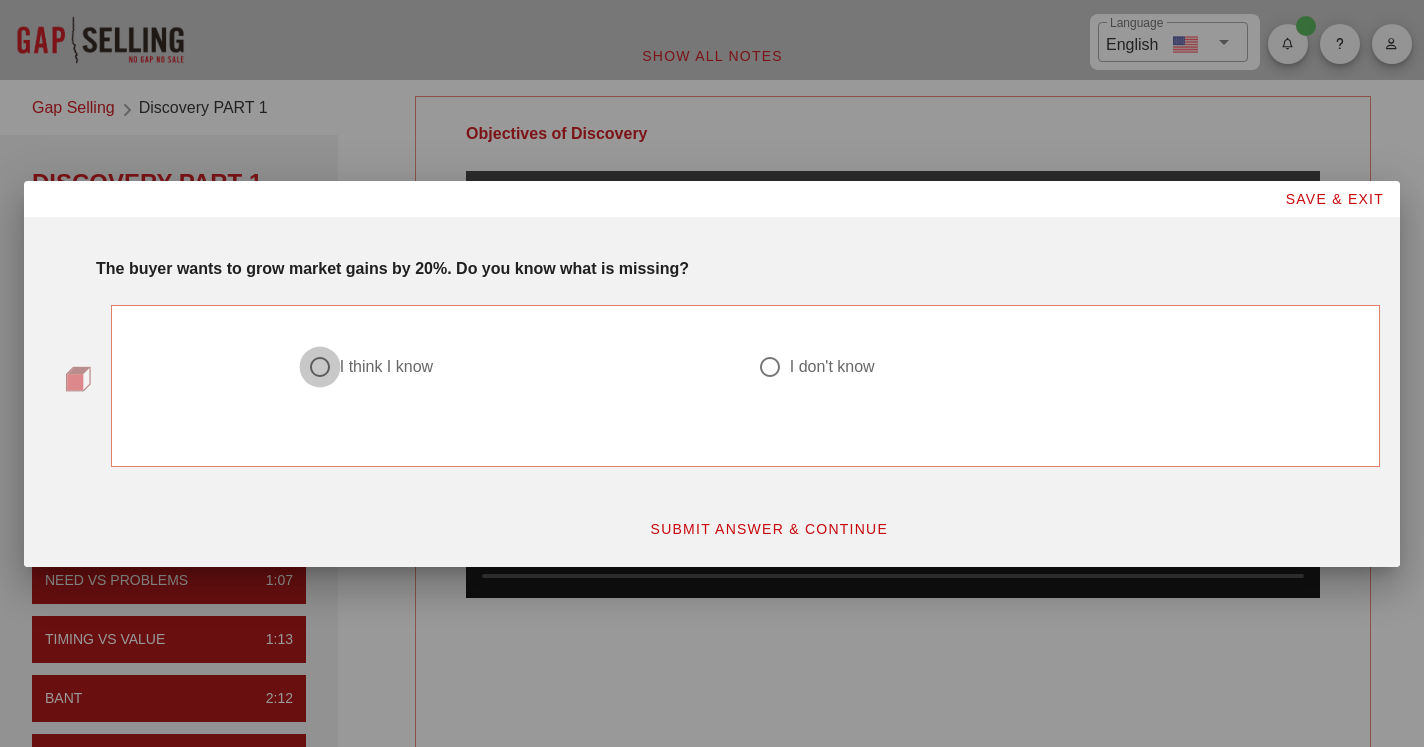 click at bounding box center [320, 367] 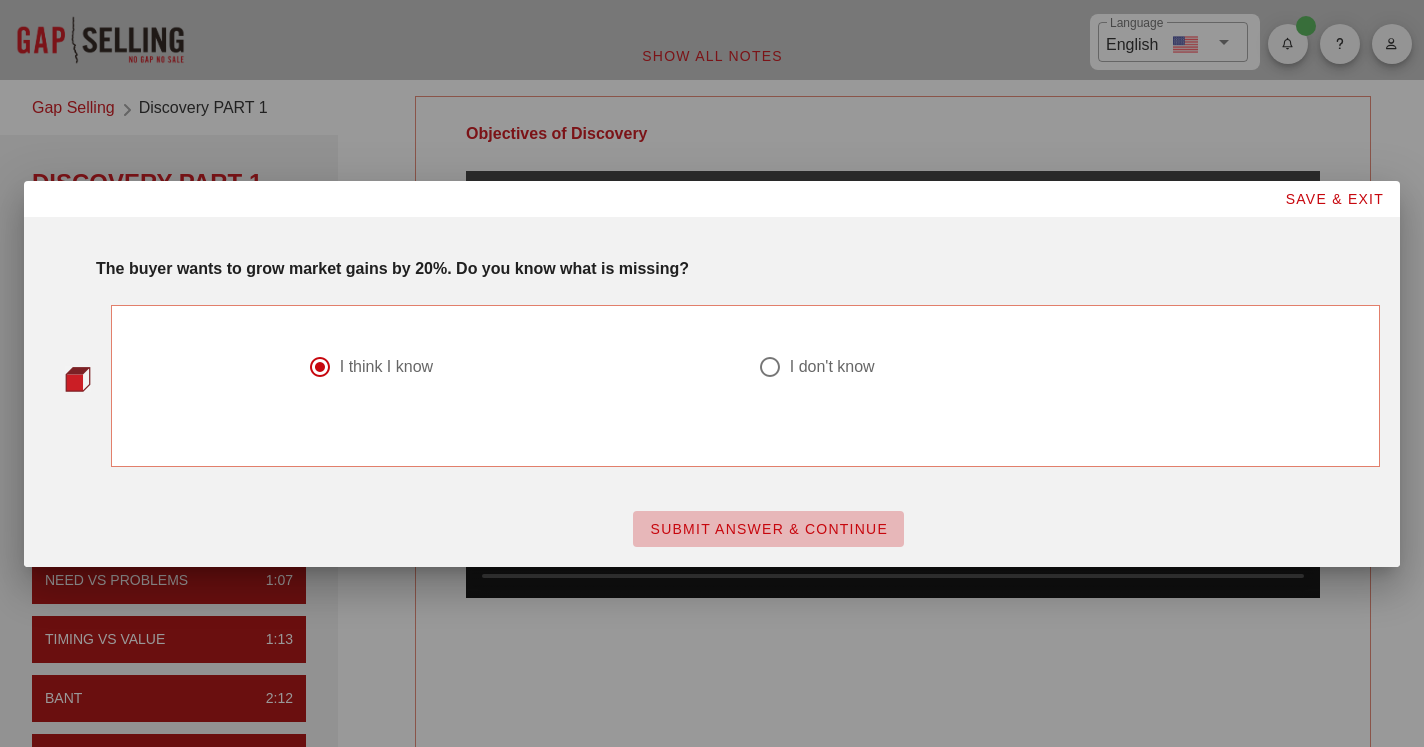 click on "SUBMIT ANSWER & CONTINUE" at bounding box center (768, 529) 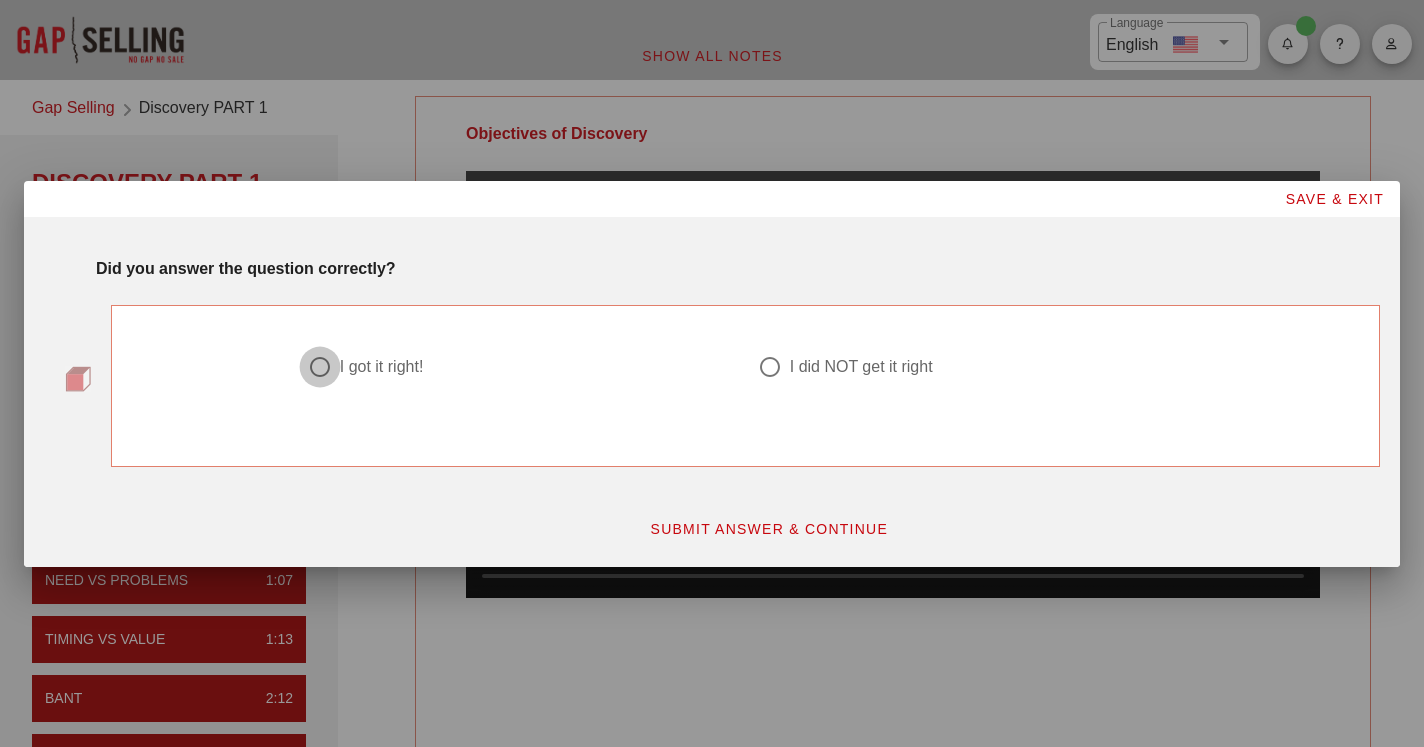 click at bounding box center [320, 367] 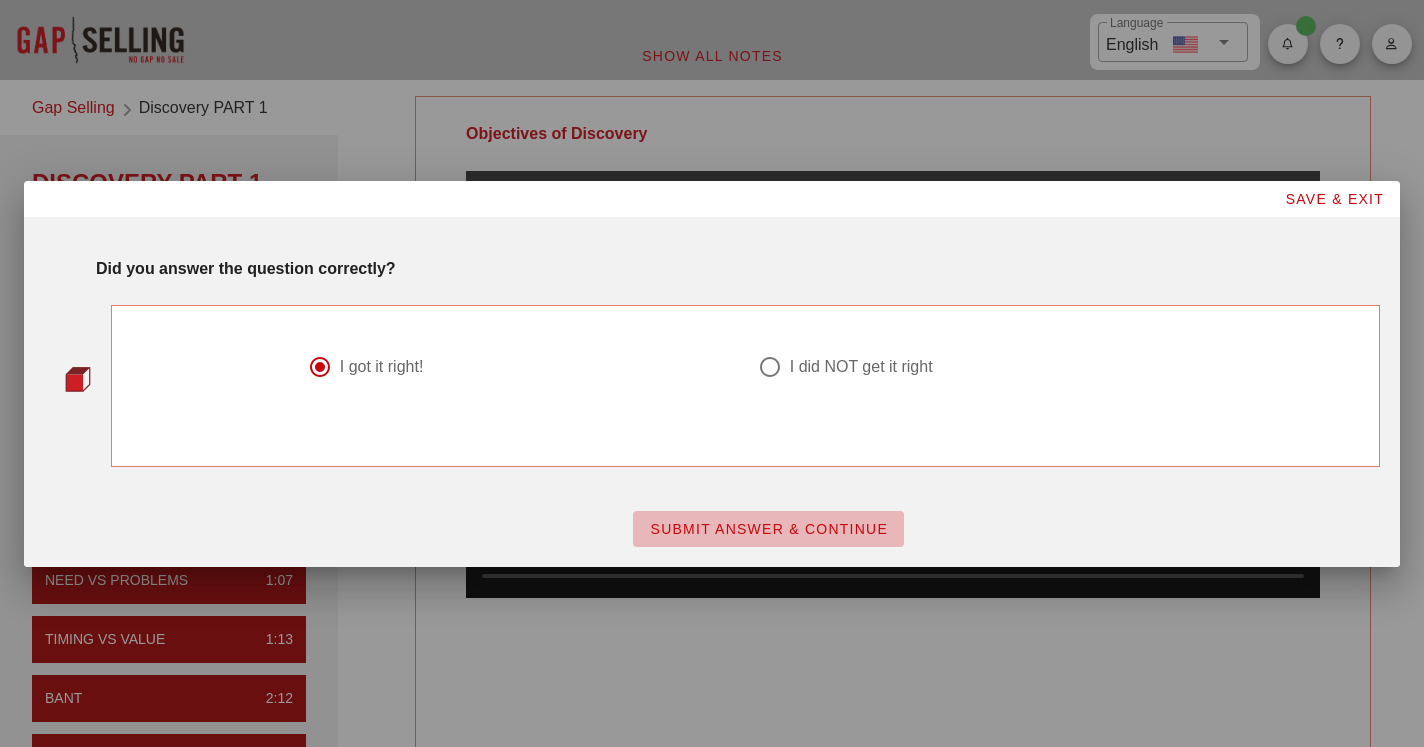 click on "SUBMIT ANSWER & CONTINUE" at bounding box center [768, 529] 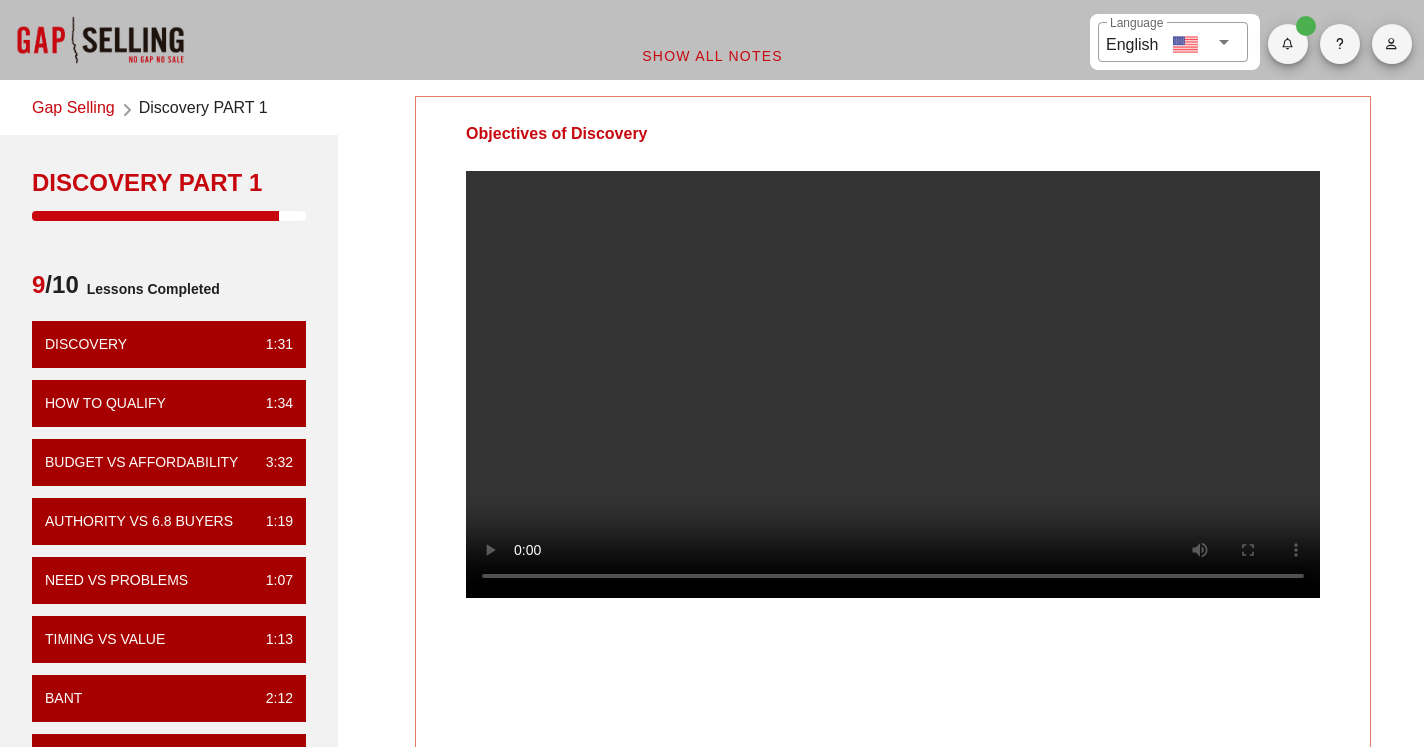 type 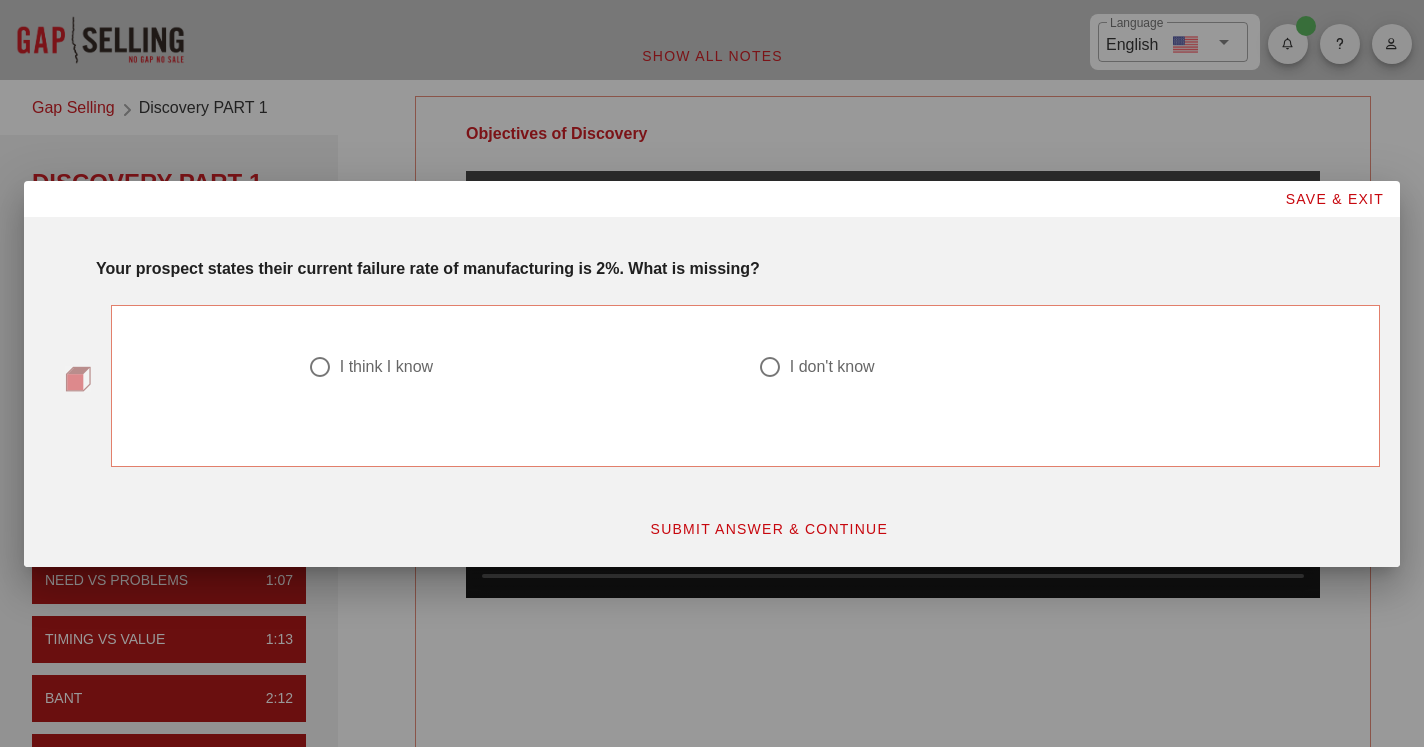 click on "I think I know" at bounding box center (386, 367) 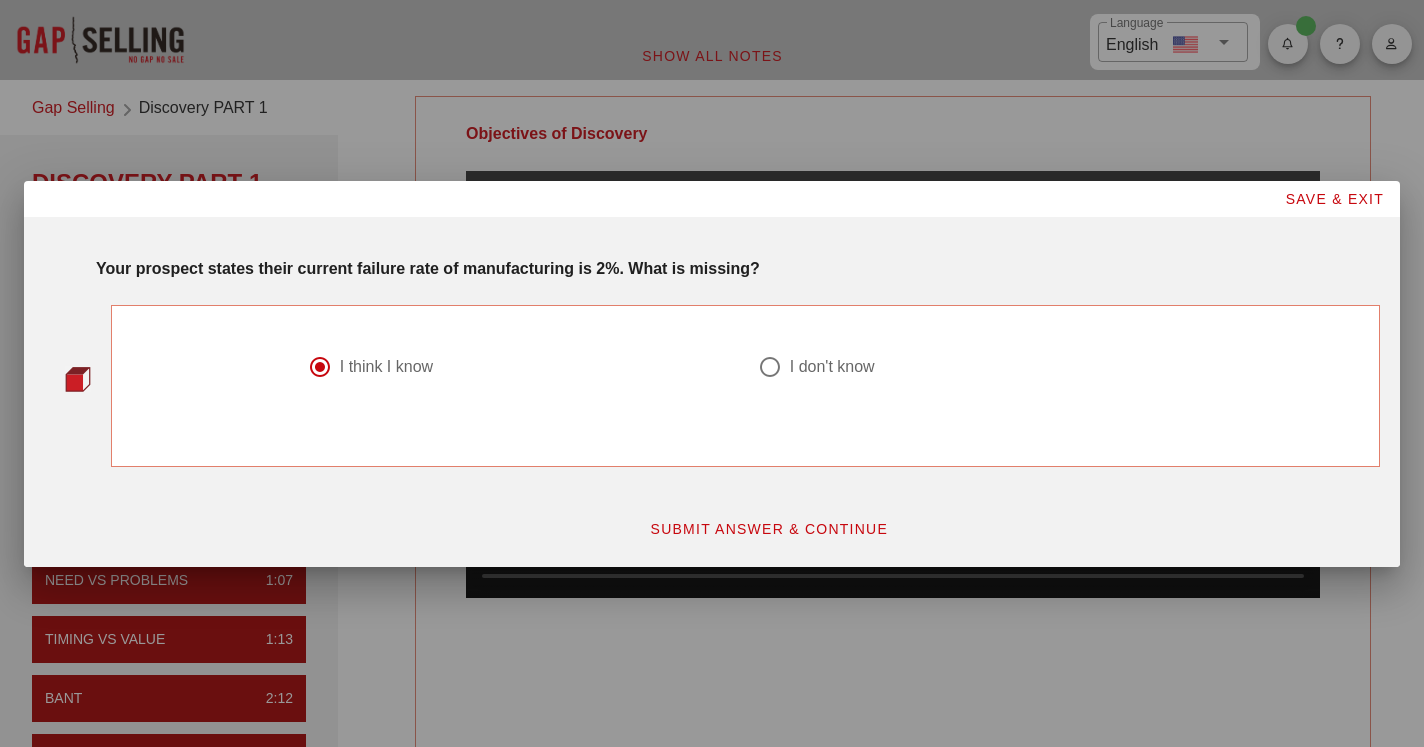 click on "SUBMIT ANSWER & CONTINUE" at bounding box center [768, 529] 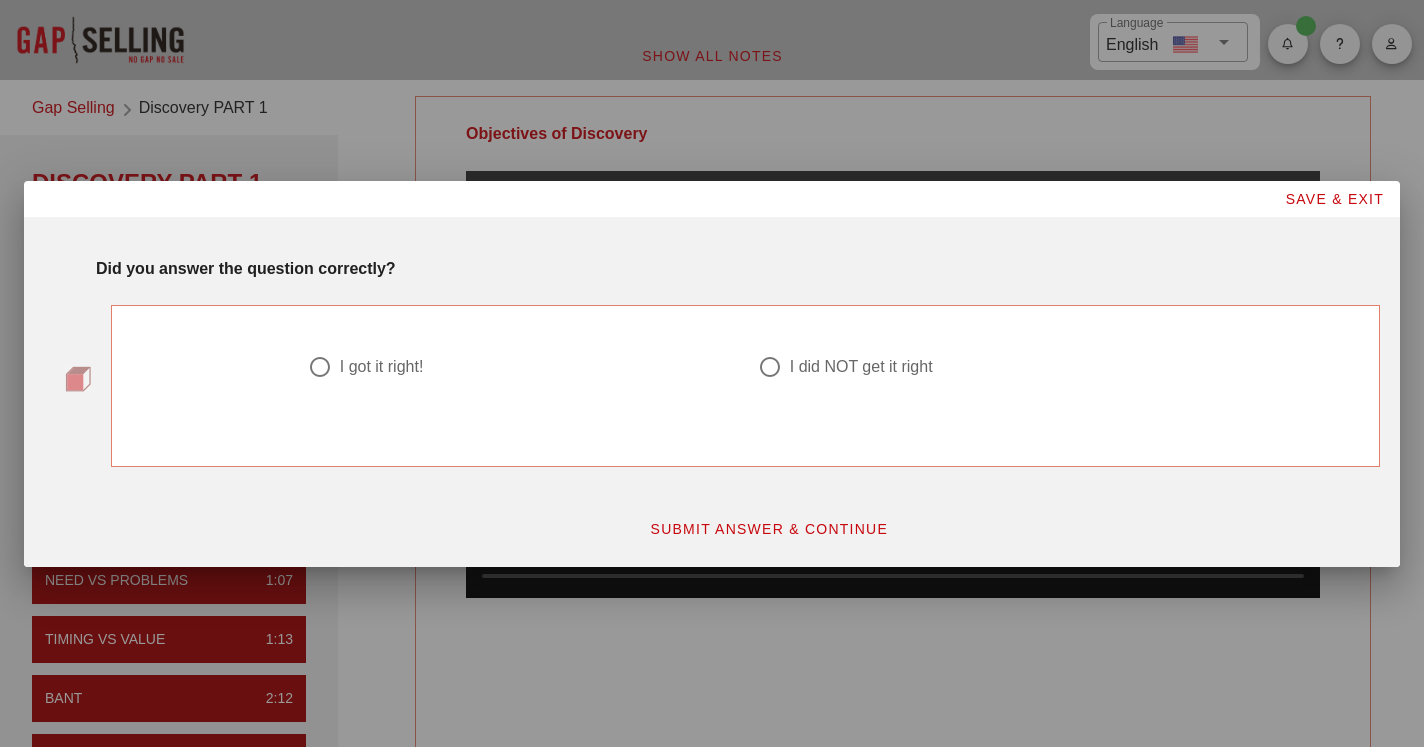 click on "I got it right!" at bounding box center [382, 367] 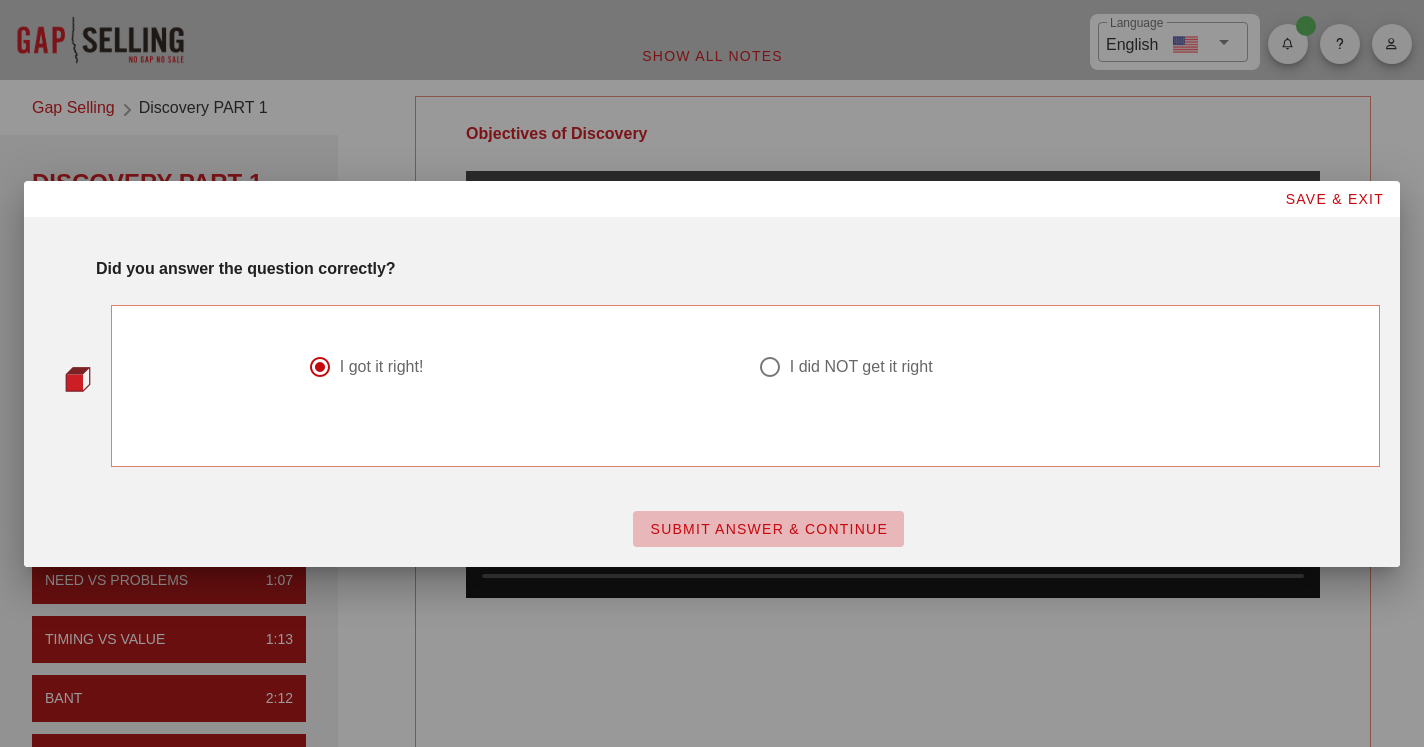 click on "SUBMIT ANSWER & CONTINUE" at bounding box center [768, 529] 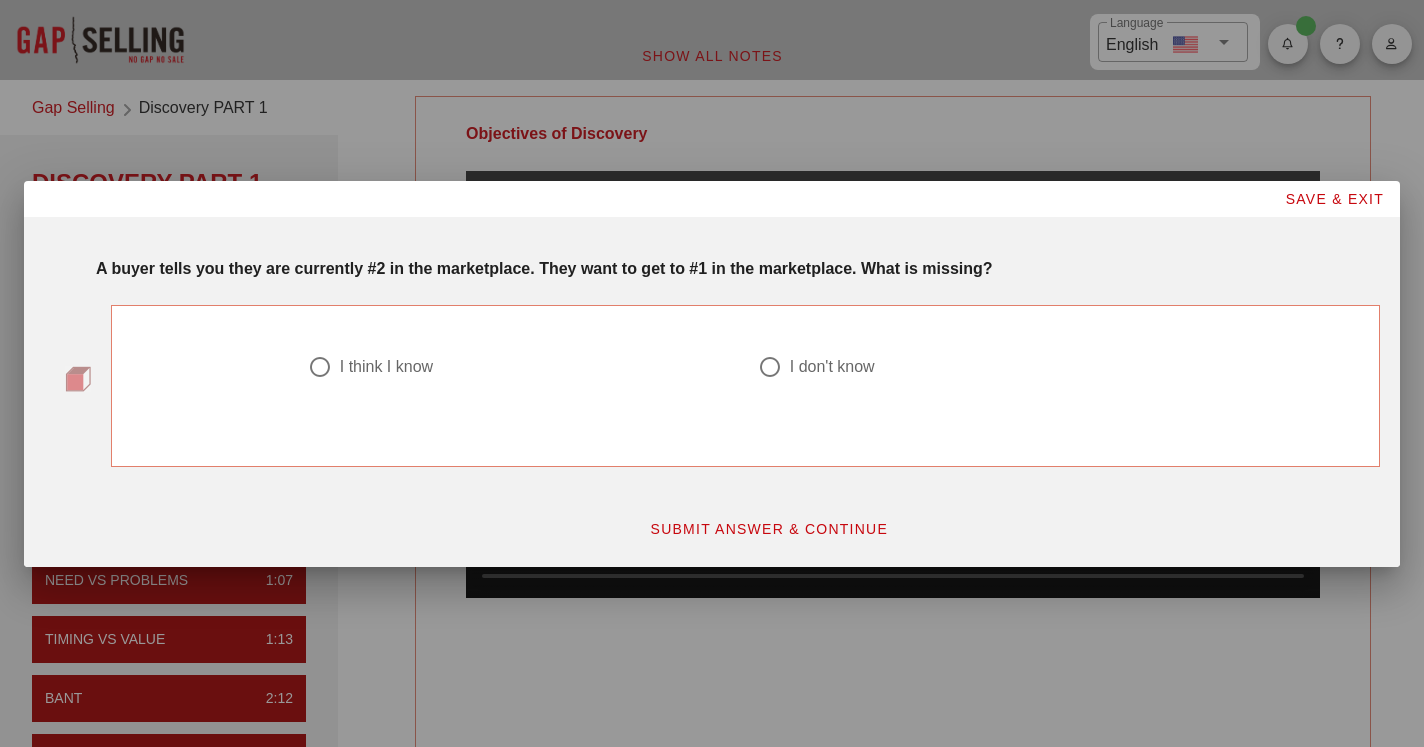 click on "I think I know" at bounding box center [386, 367] 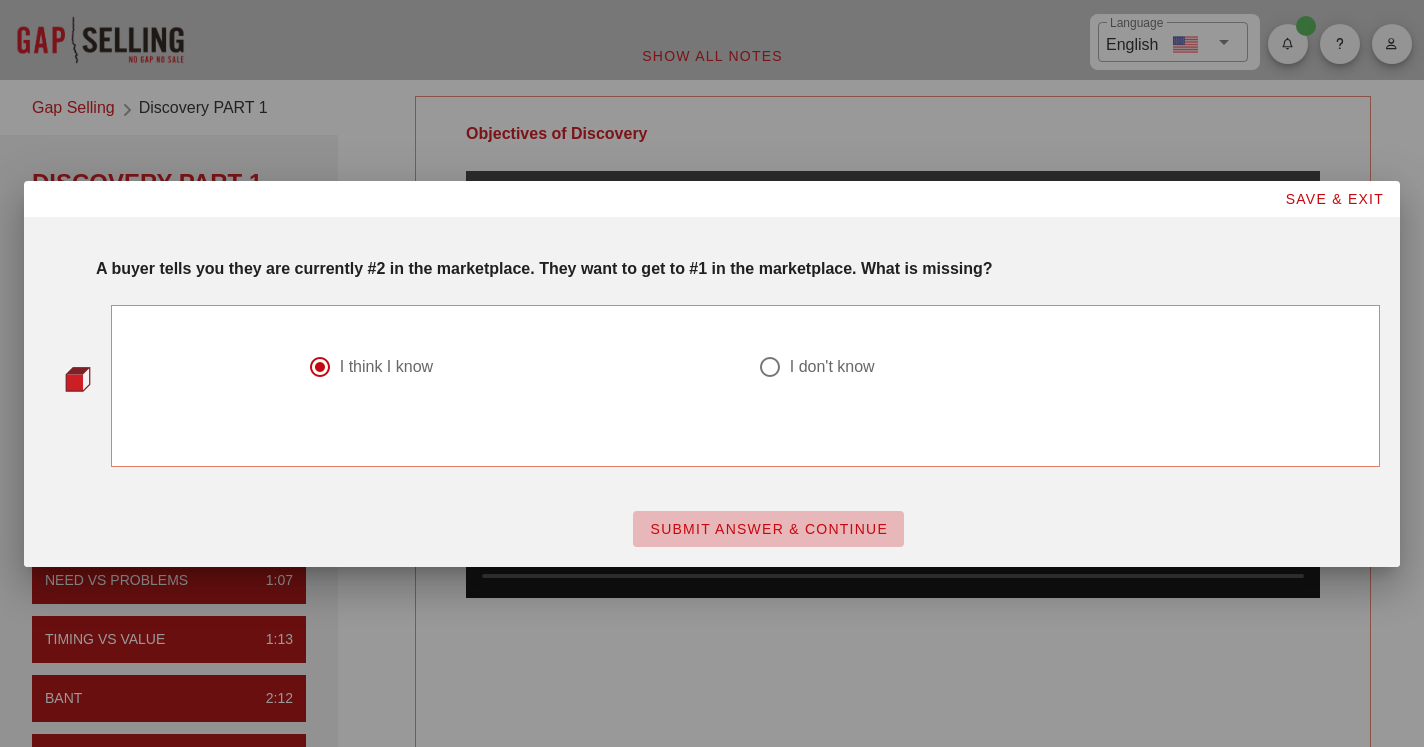click on "SUBMIT ANSWER & CONTINUE" at bounding box center [768, 529] 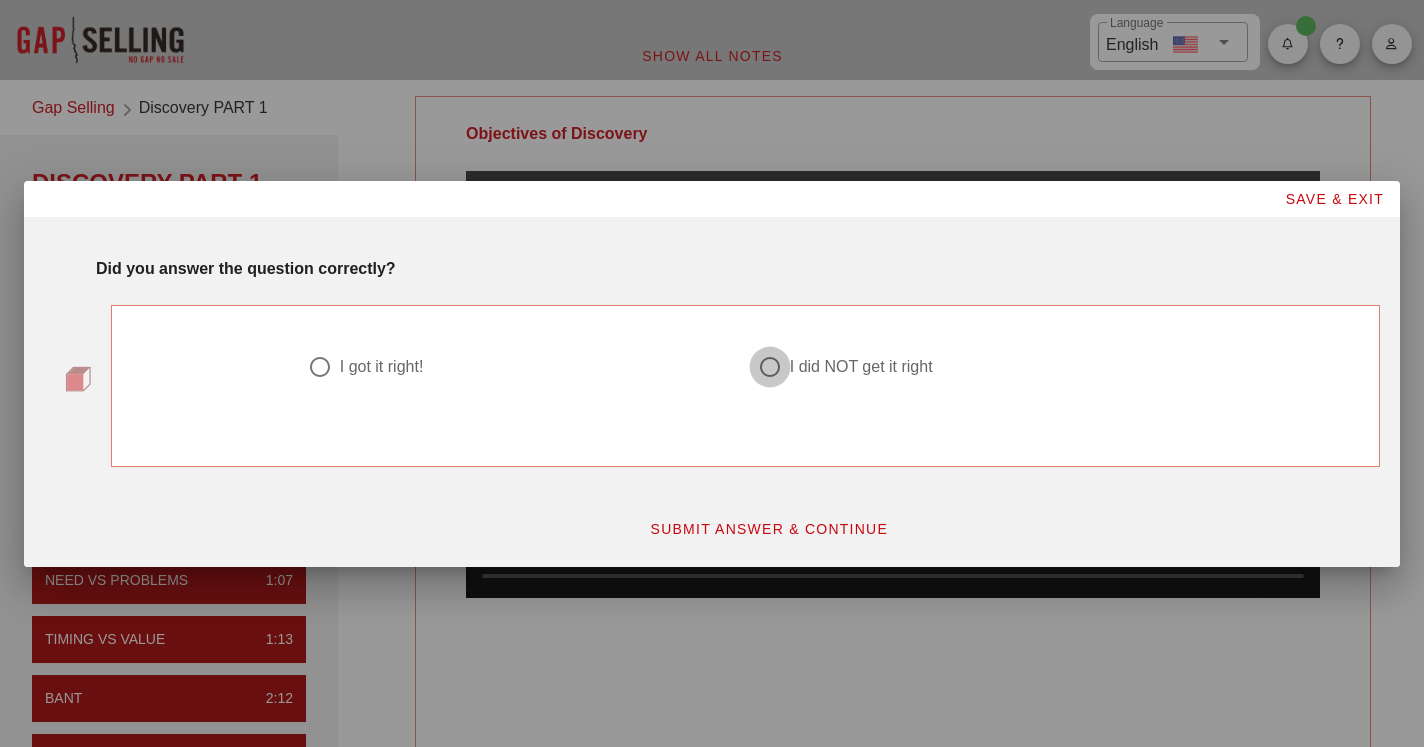 click at bounding box center [770, 367] 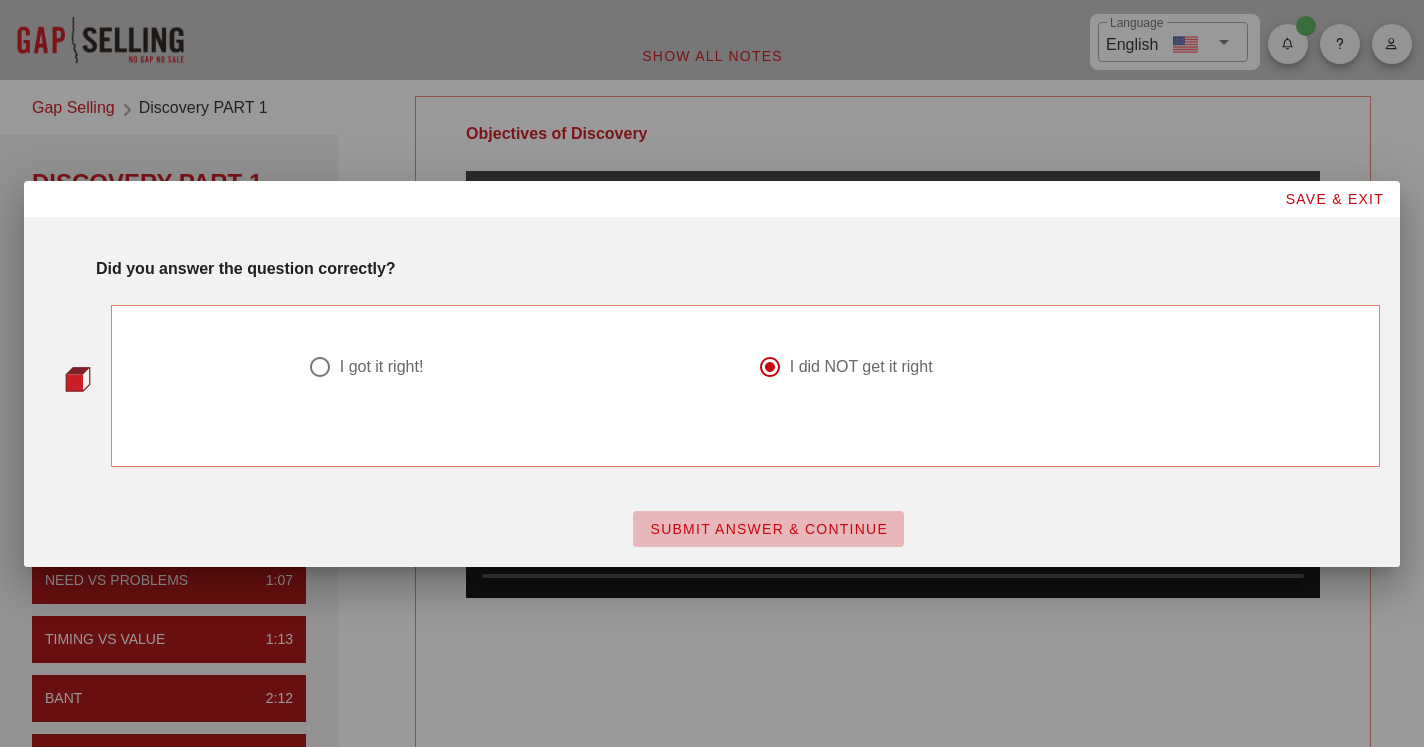 click on "SUBMIT ANSWER & CONTINUE" at bounding box center (768, 529) 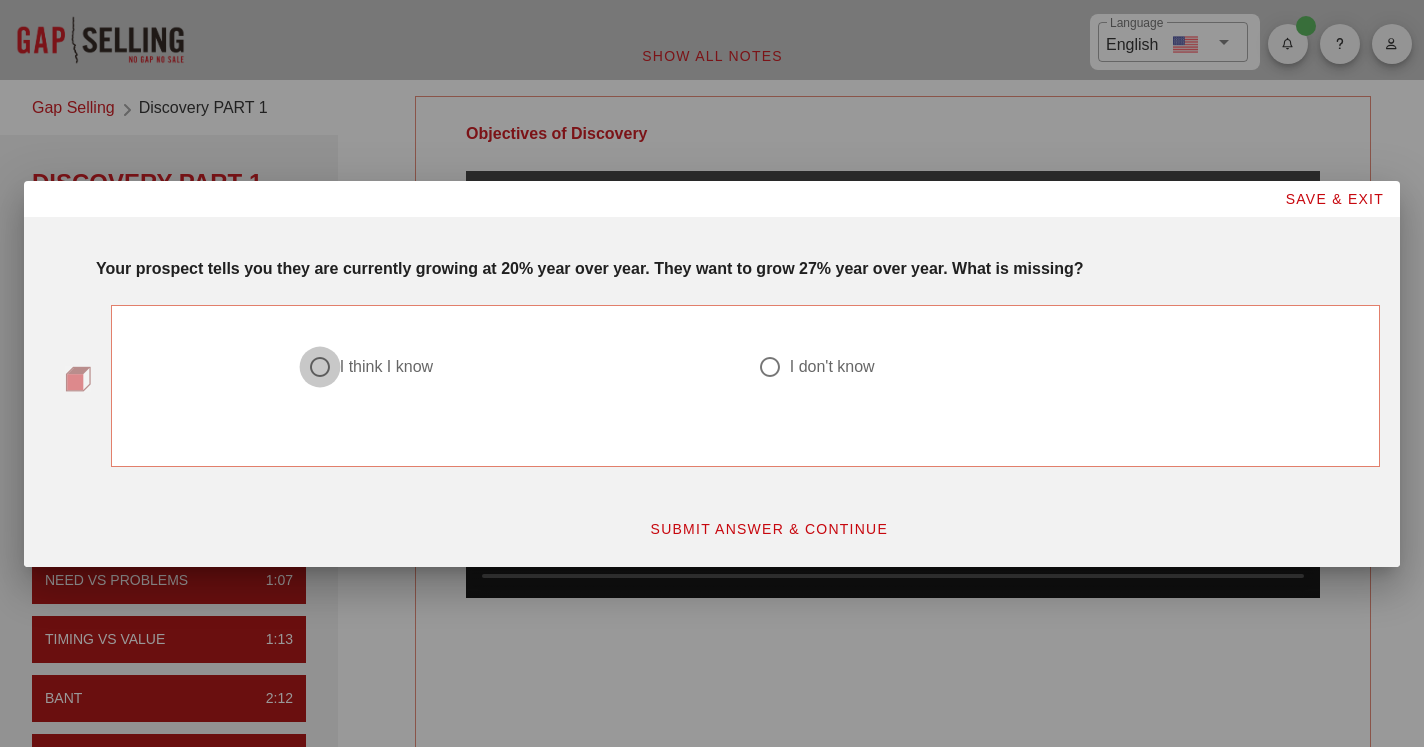 click at bounding box center [320, 367] 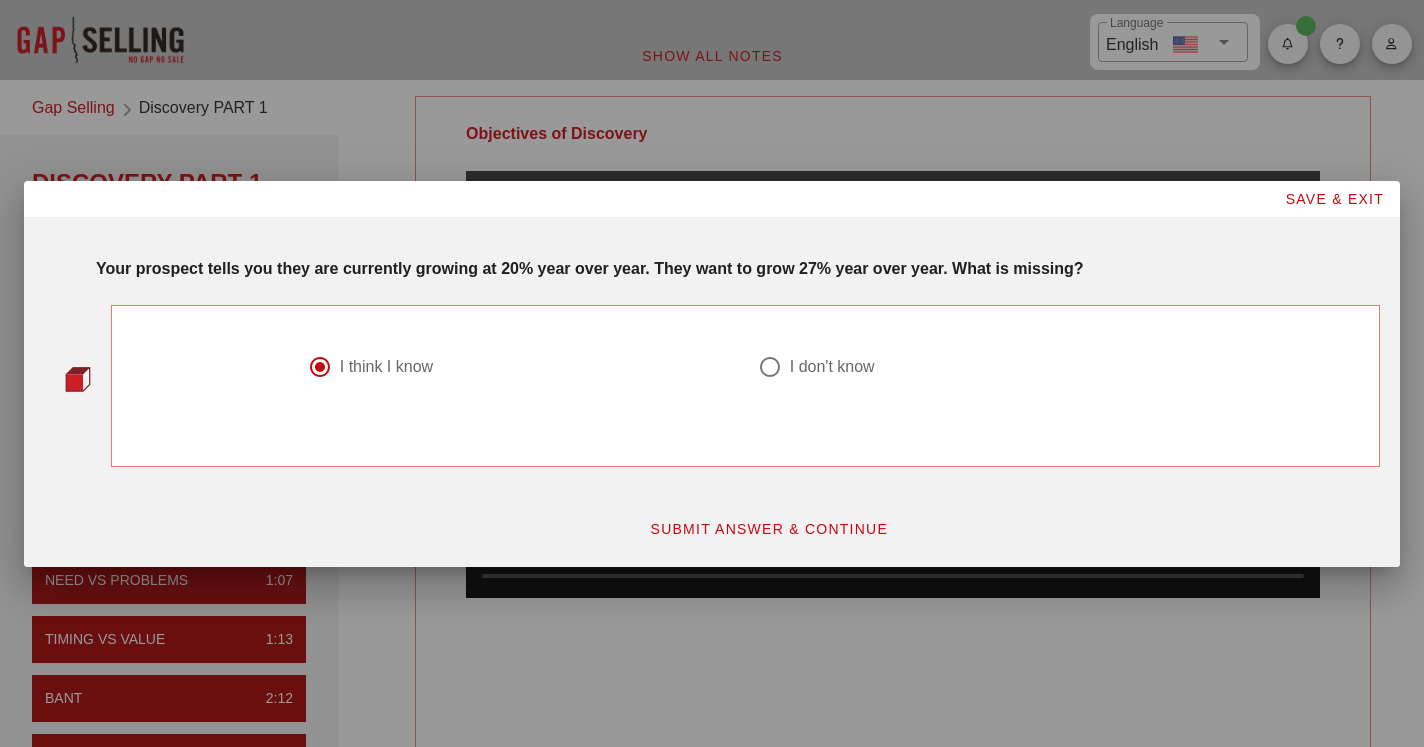 click on "SUBMIT ANSWER & CONTINUE" at bounding box center (768, 529) 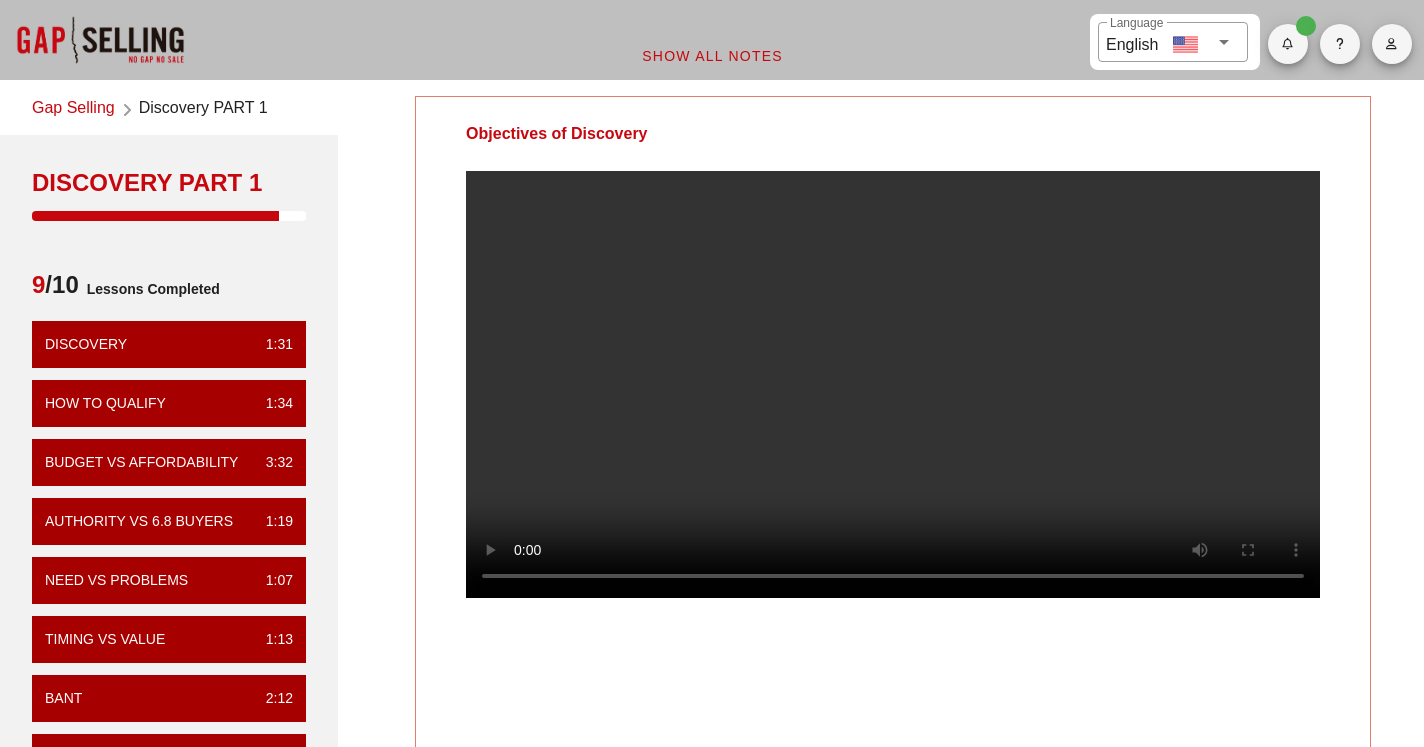 click on "Objectives of Discovery  Your Notes                       Save Note Show All Notes" at bounding box center (893, 580) 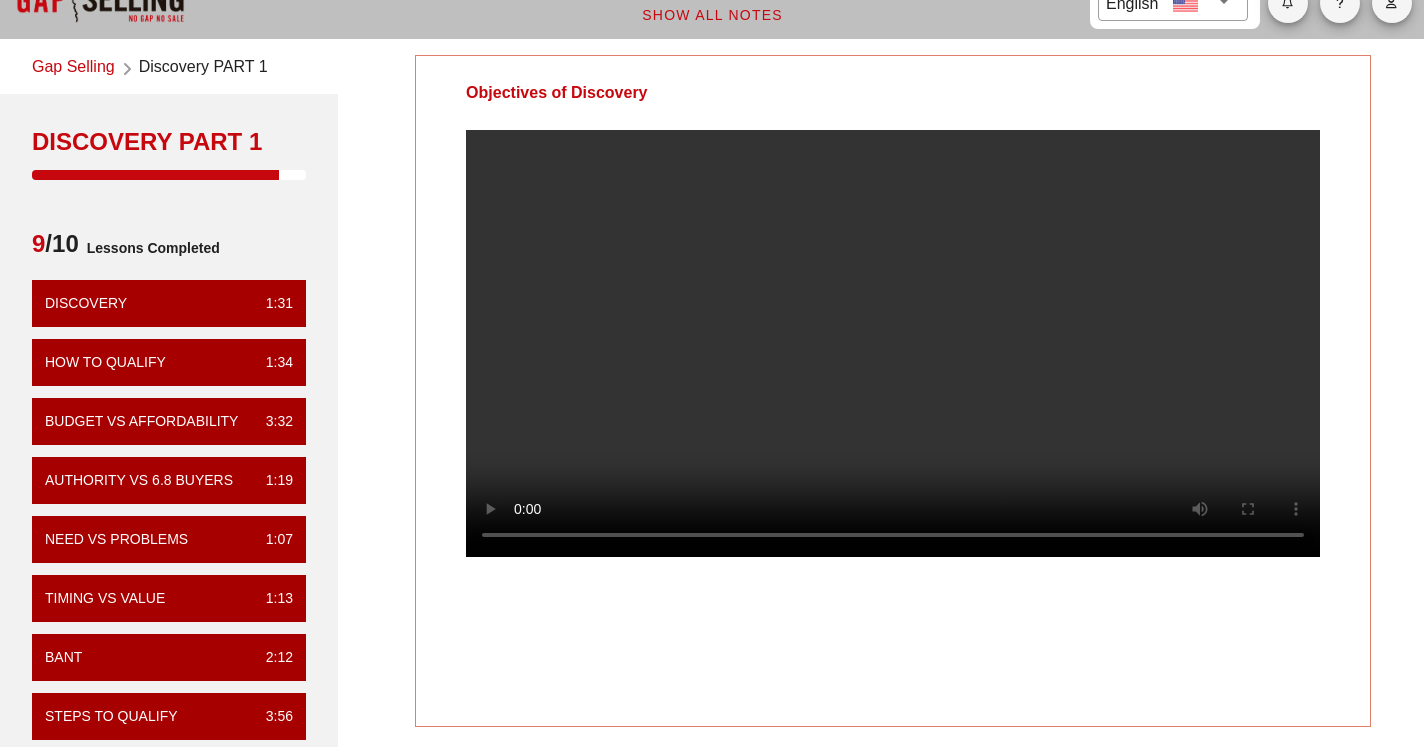 scroll, scrollTop: 40, scrollLeft: 0, axis: vertical 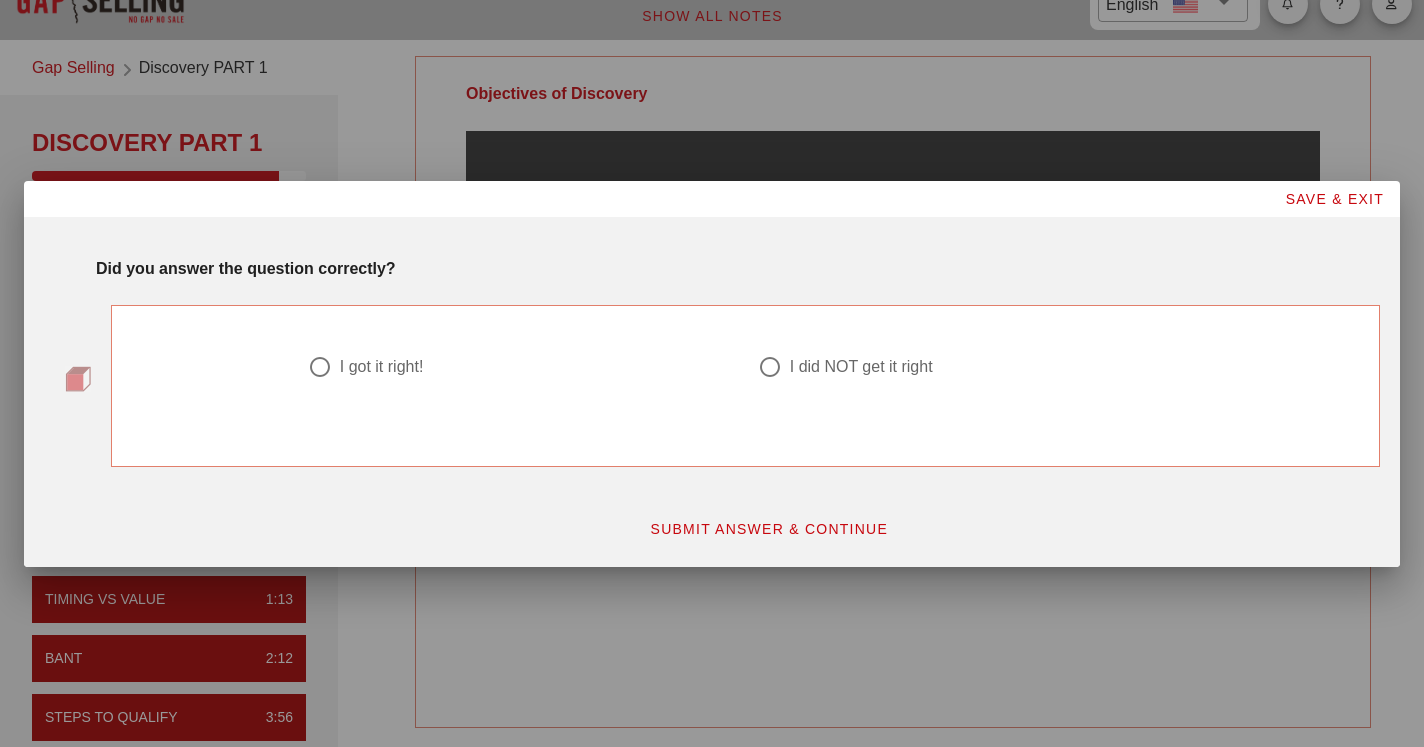 click on "I got it right!" at bounding box center [382, 367] 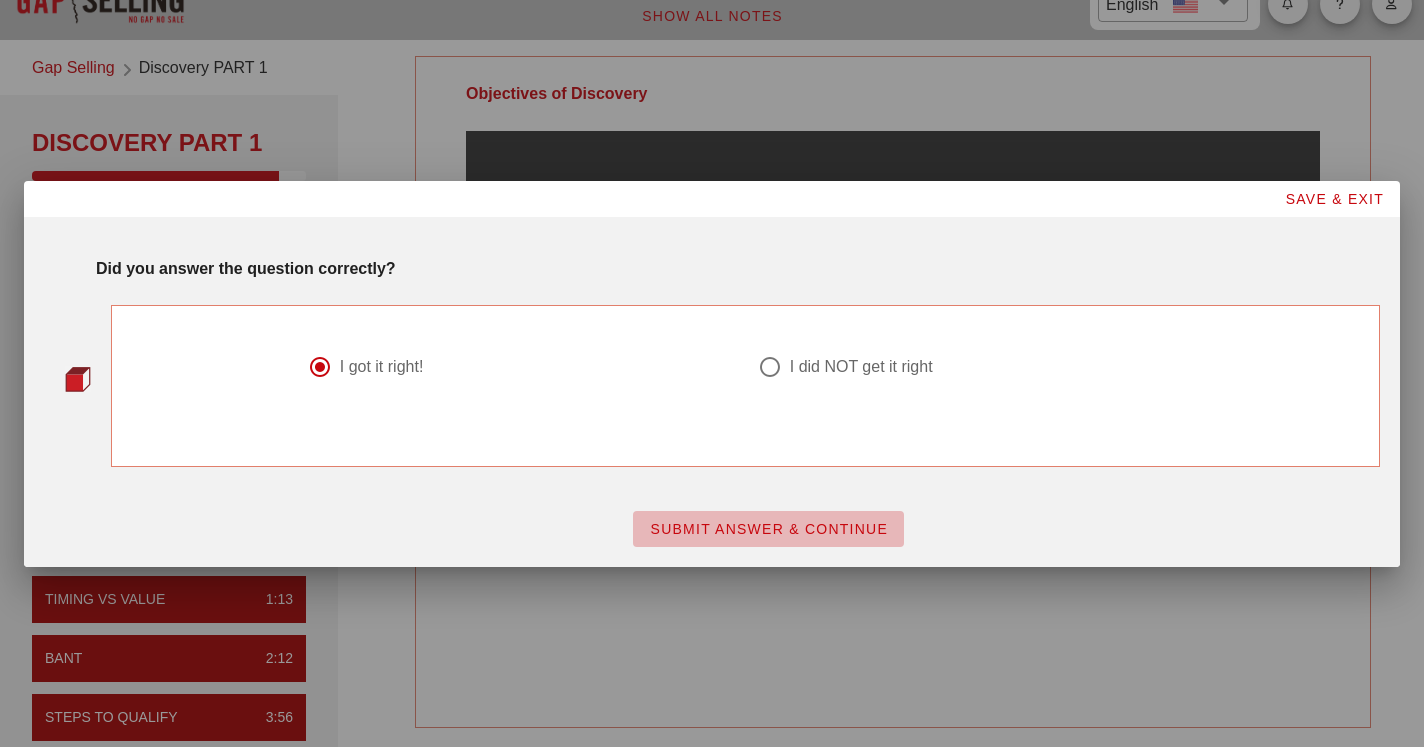 click on "SUBMIT ANSWER & CONTINUE" at bounding box center (768, 529) 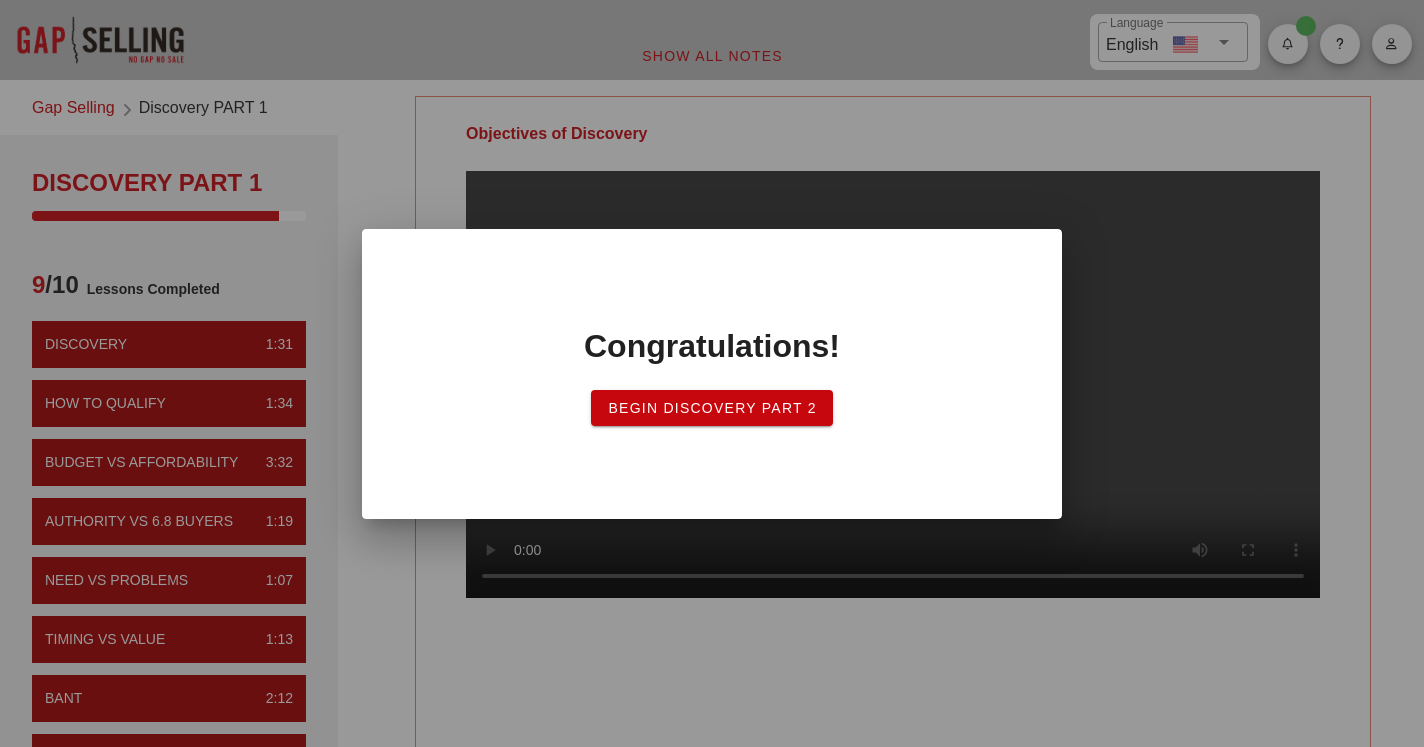 click on "Begin Discovery Part 2" at bounding box center [712, 408] 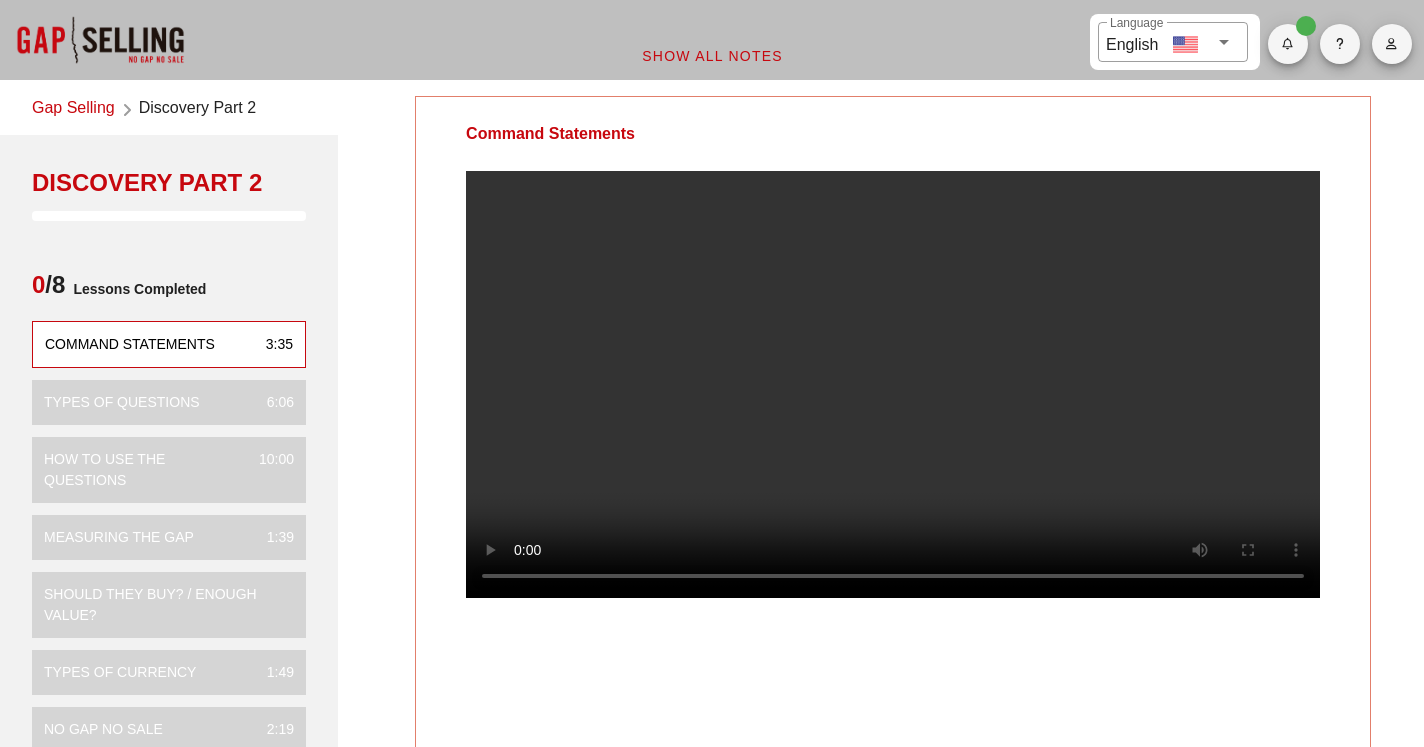 scroll, scrollTop: 0, scrollLeft: 0, axis: both 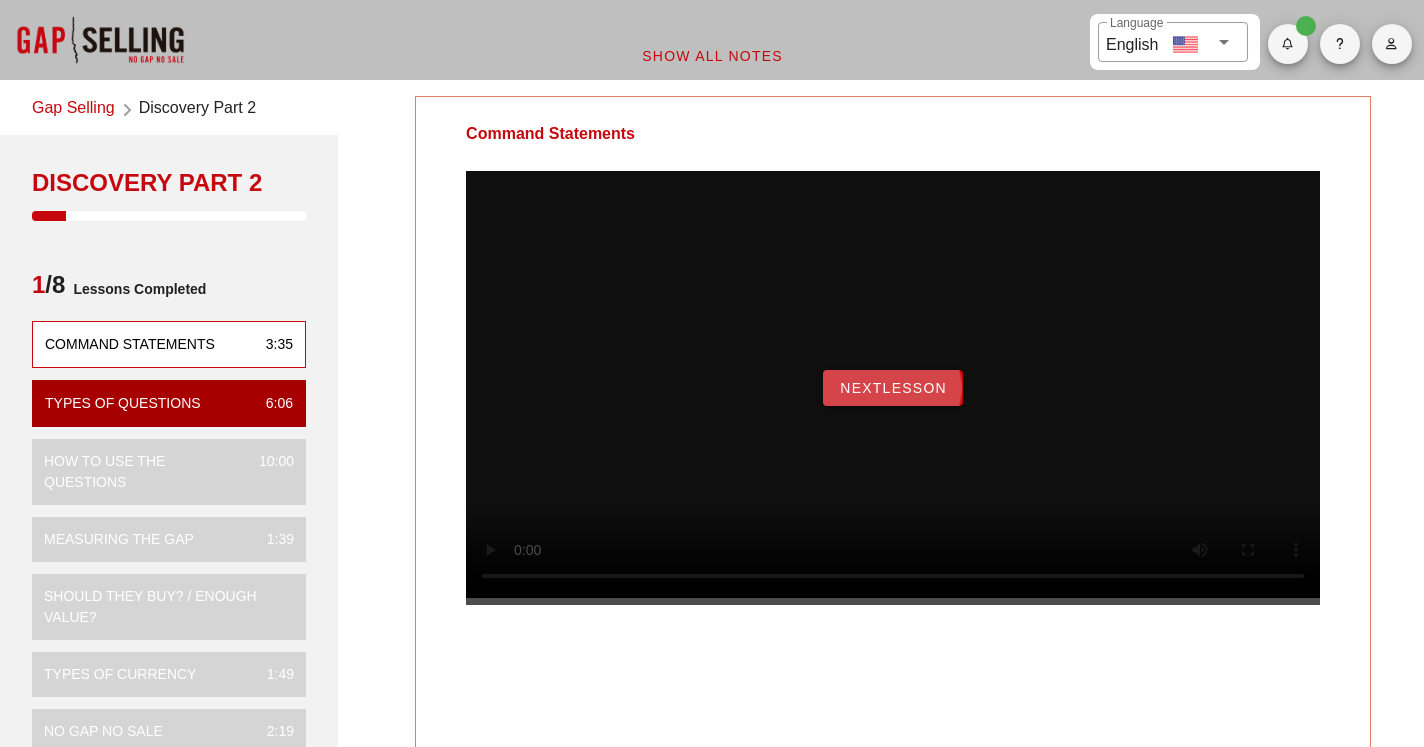 click on "NextLesson" at bounding box center (893, 388) 